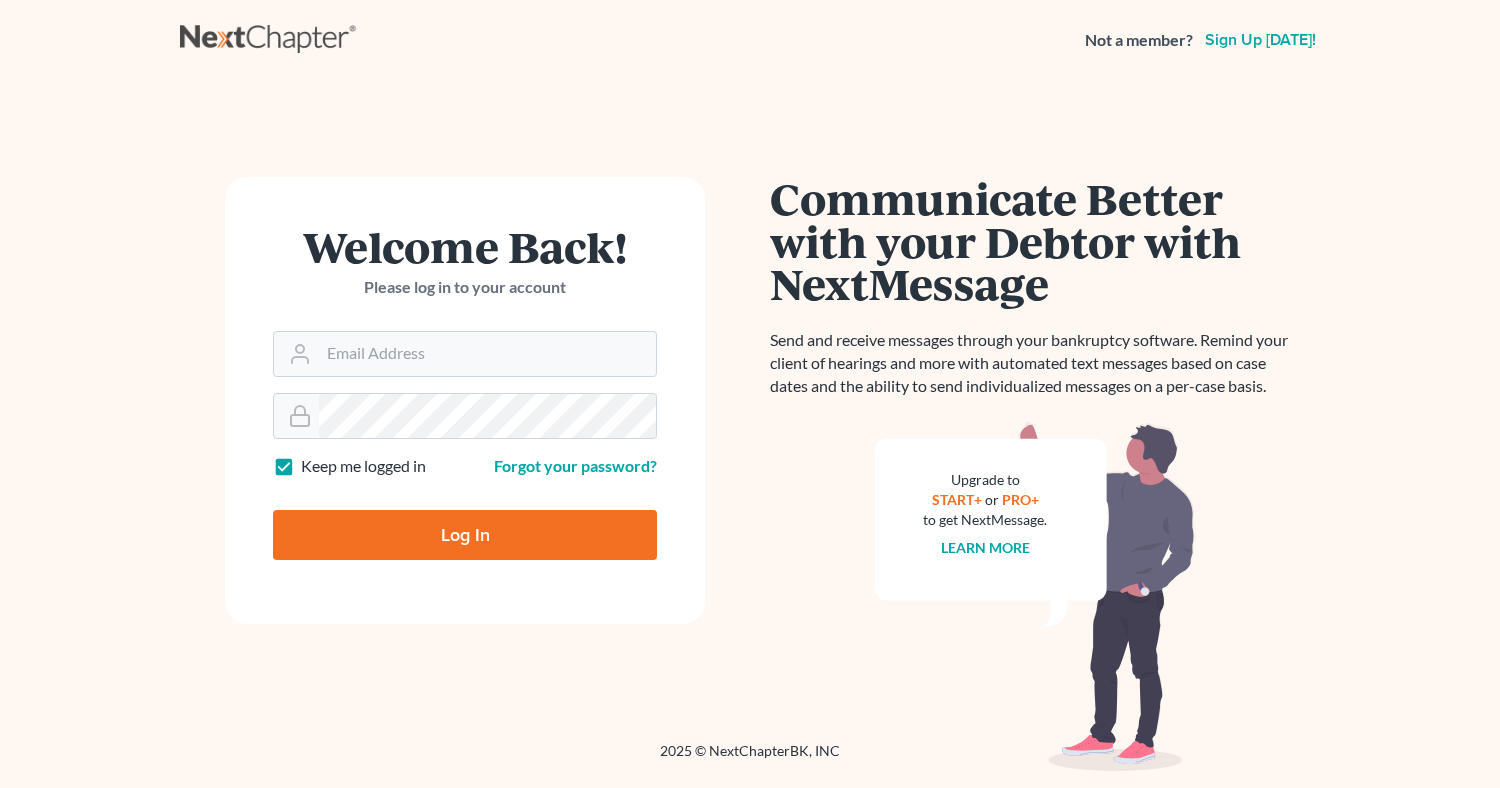 scroll, scrollTop: 0, scrollLeft: 0, axis: both 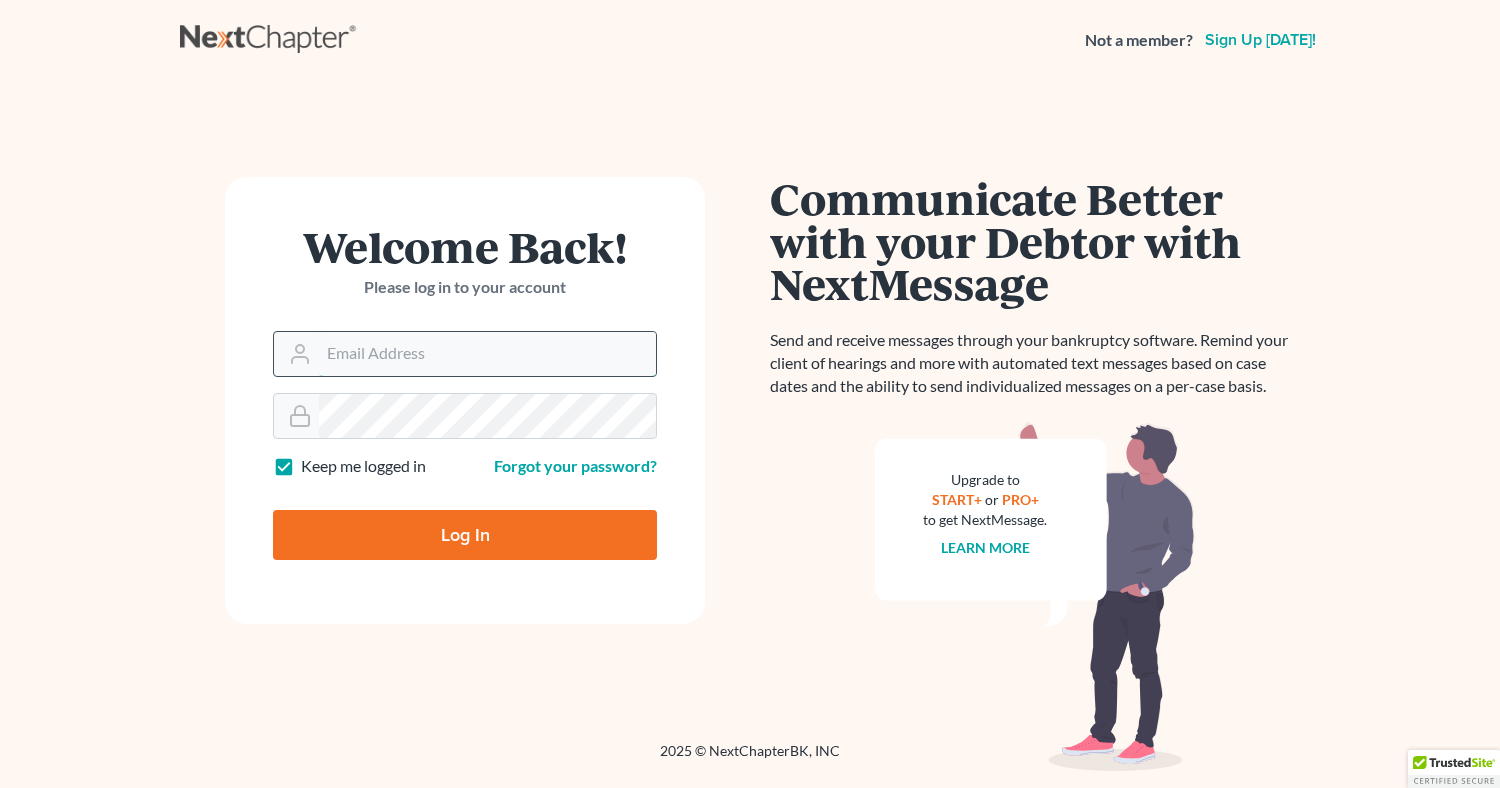 click on "Email Address" at bounding box center [487, 354] 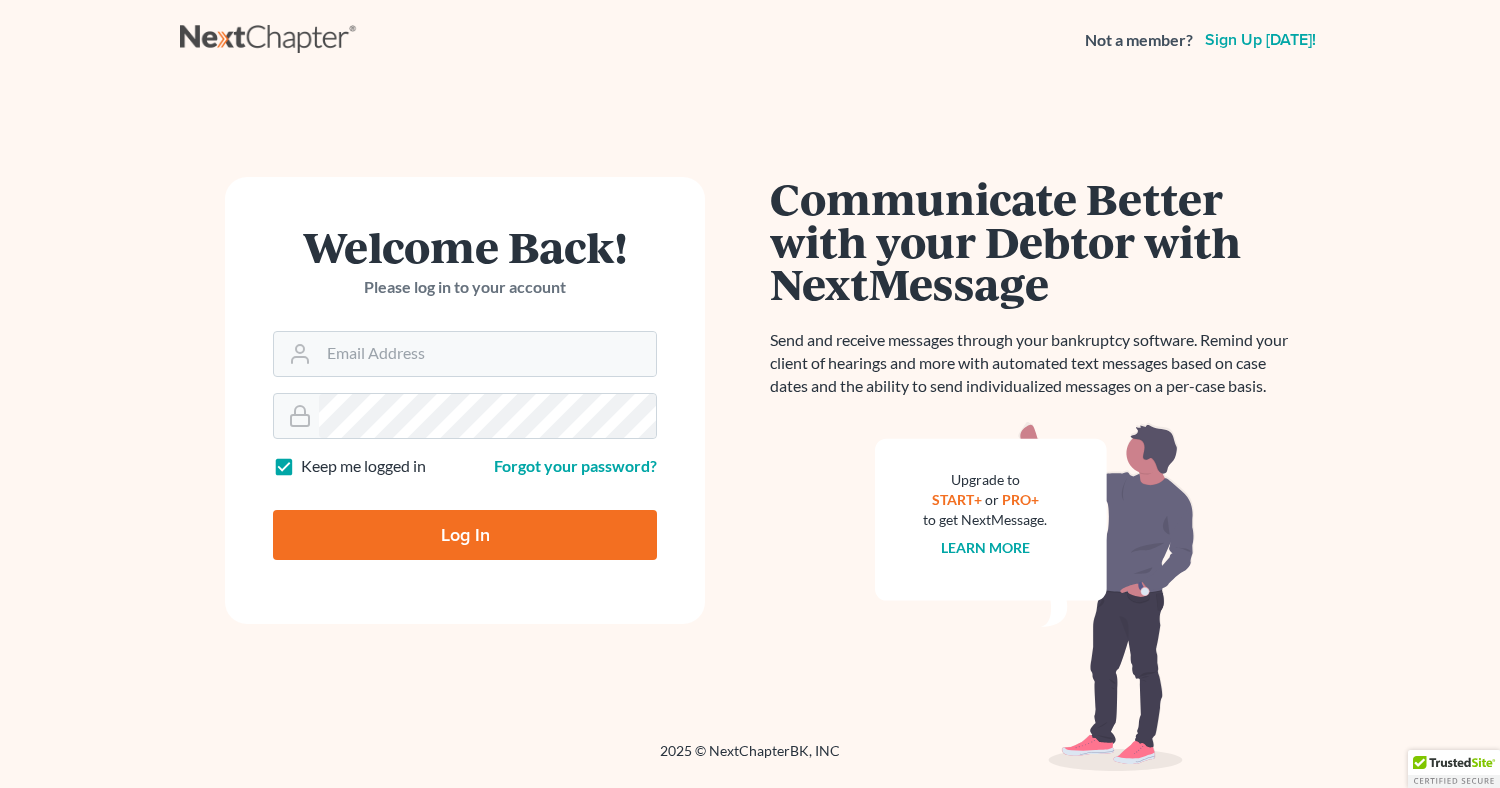 click on "Keep me logged in" at bounding box center (363, 466) 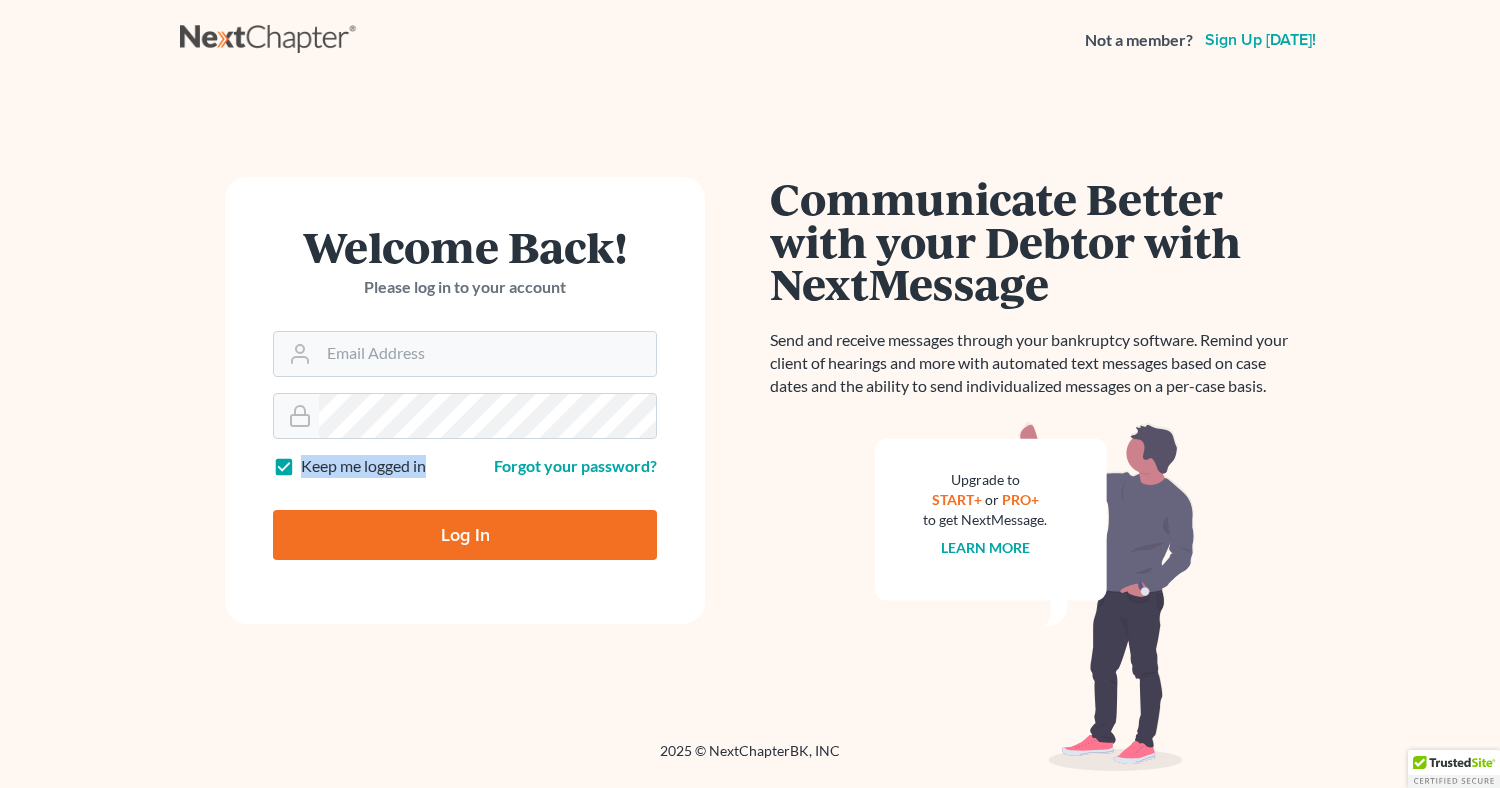 click on "Keep me logged in" at bounding box center (363, 466) 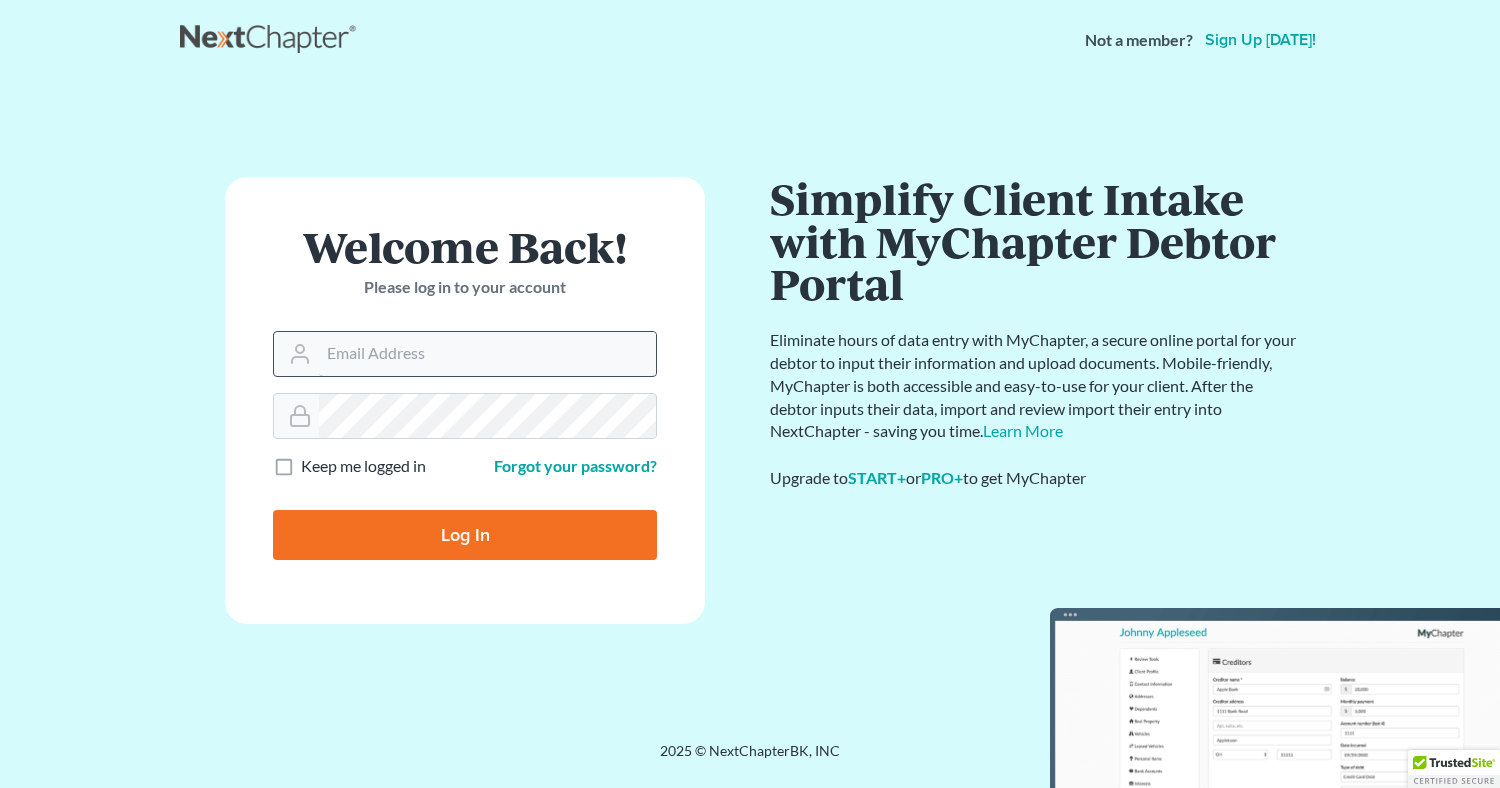 click on "Email Address" at bounding box center (487, 354) 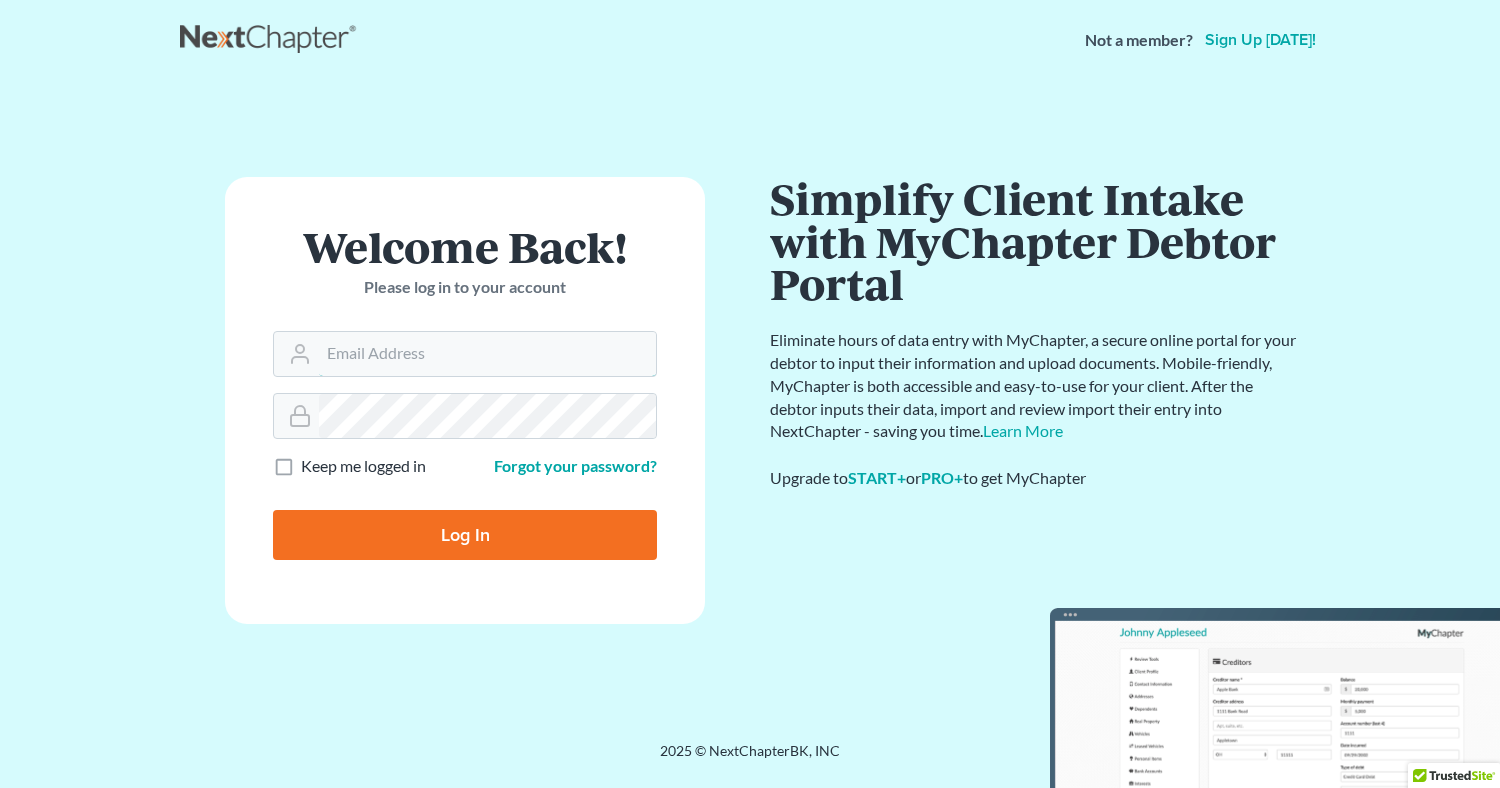 type on "[EMAIL_ADDRESS][DOMAIN_NAME]" 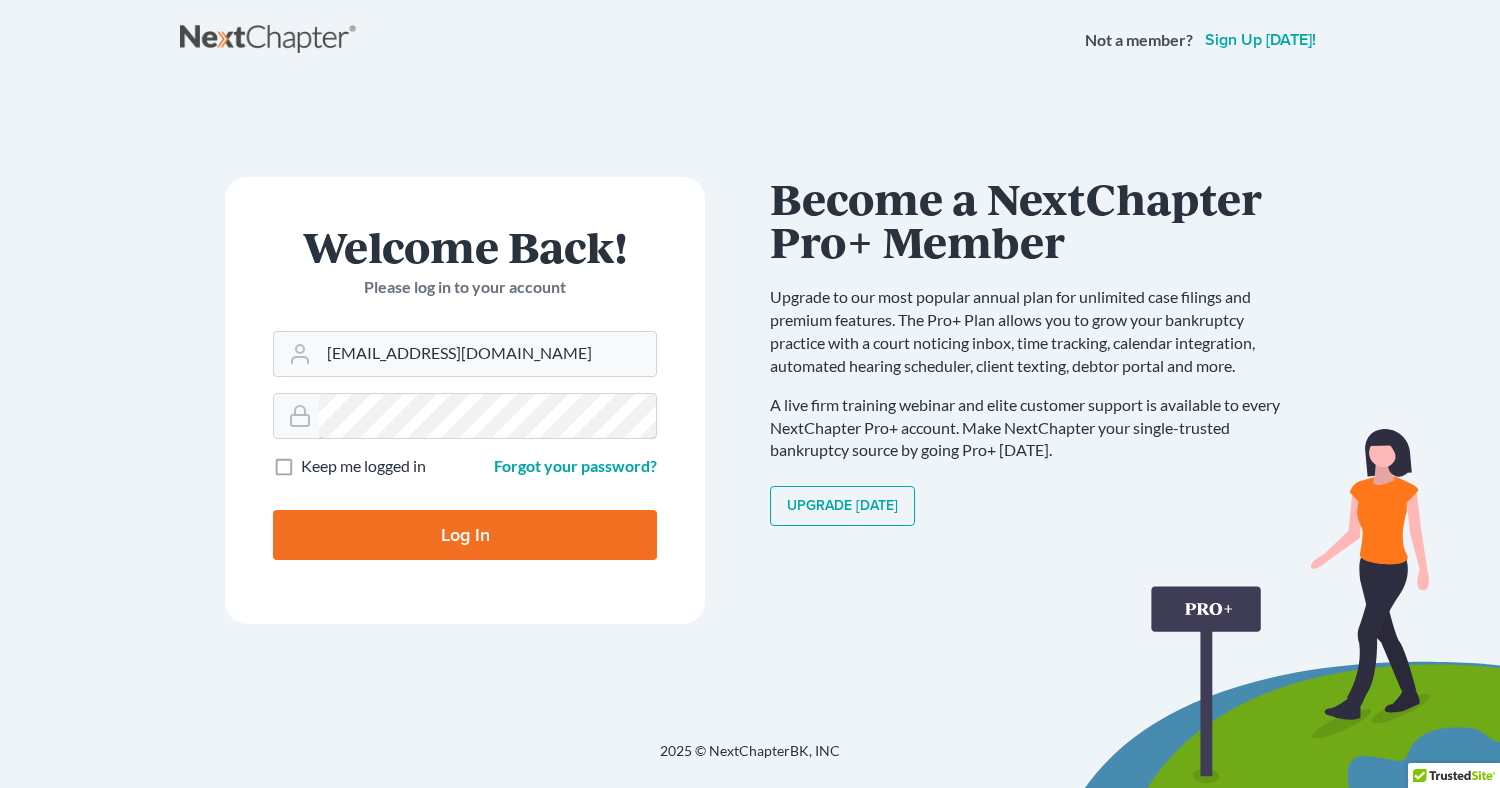 click on "Log In" at bounding box center (465, 535) 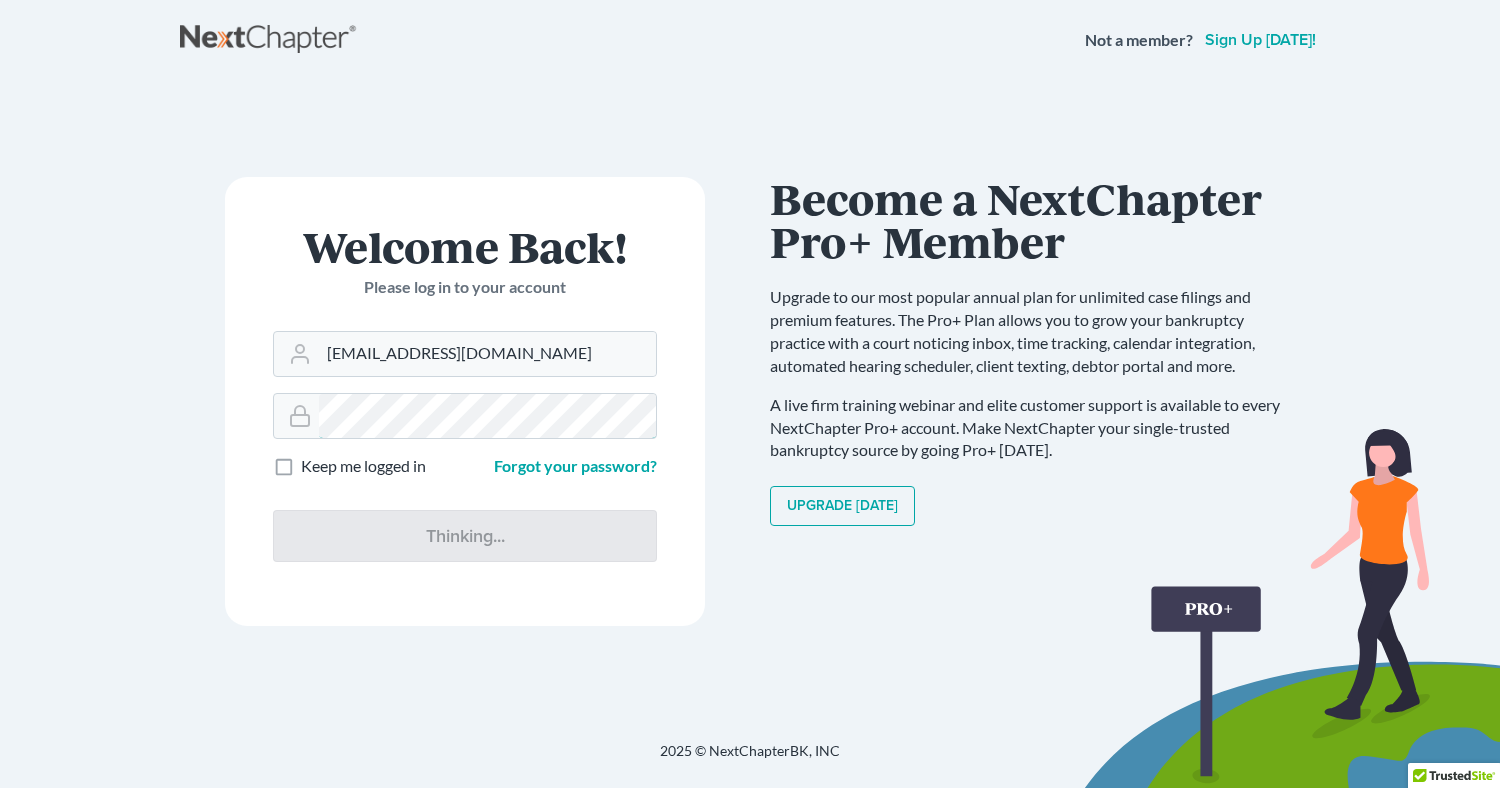 type on "Thinking..." 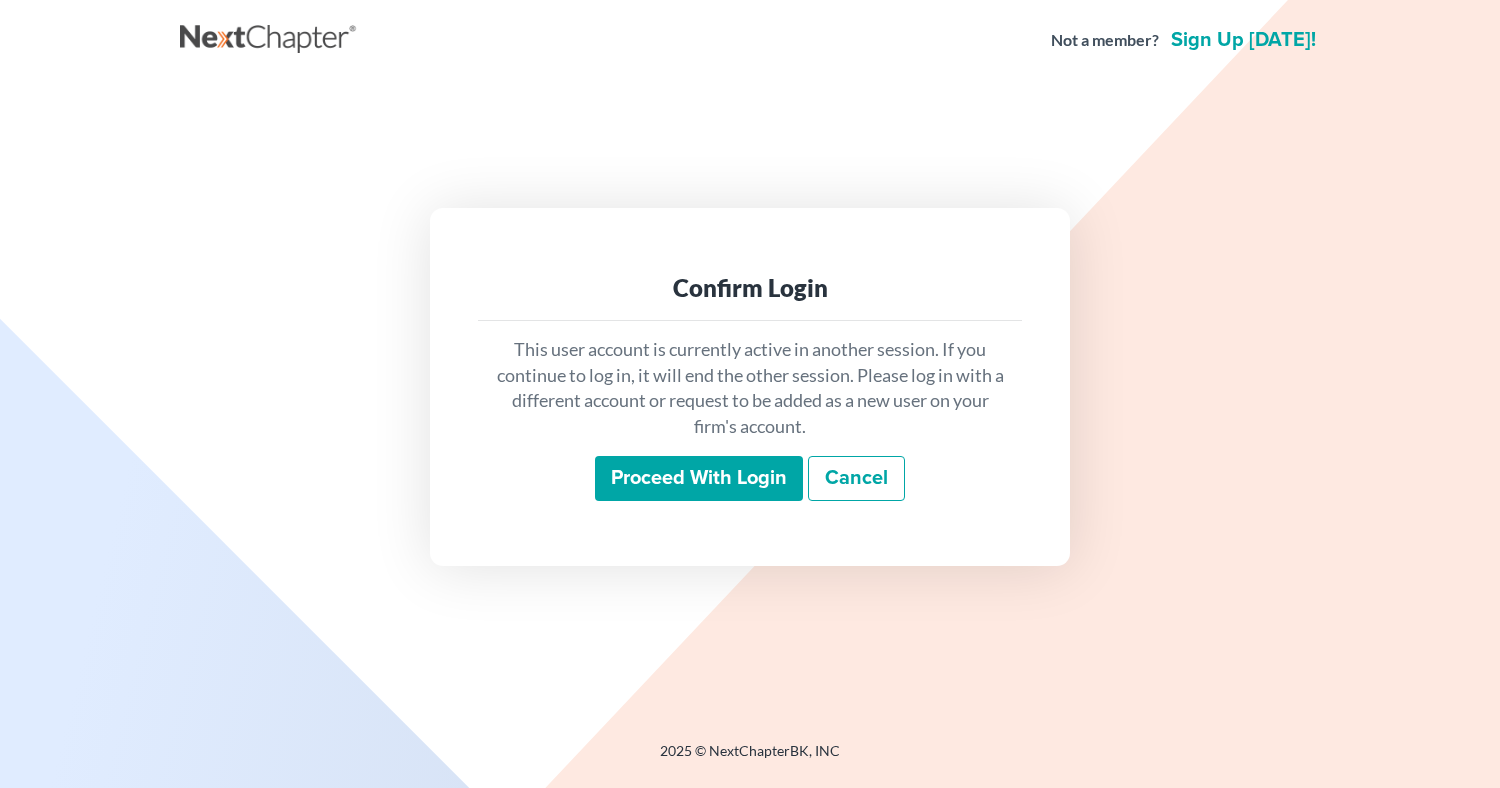 scroll, scrollTop: 0, scrollLeft: 0, axis: both 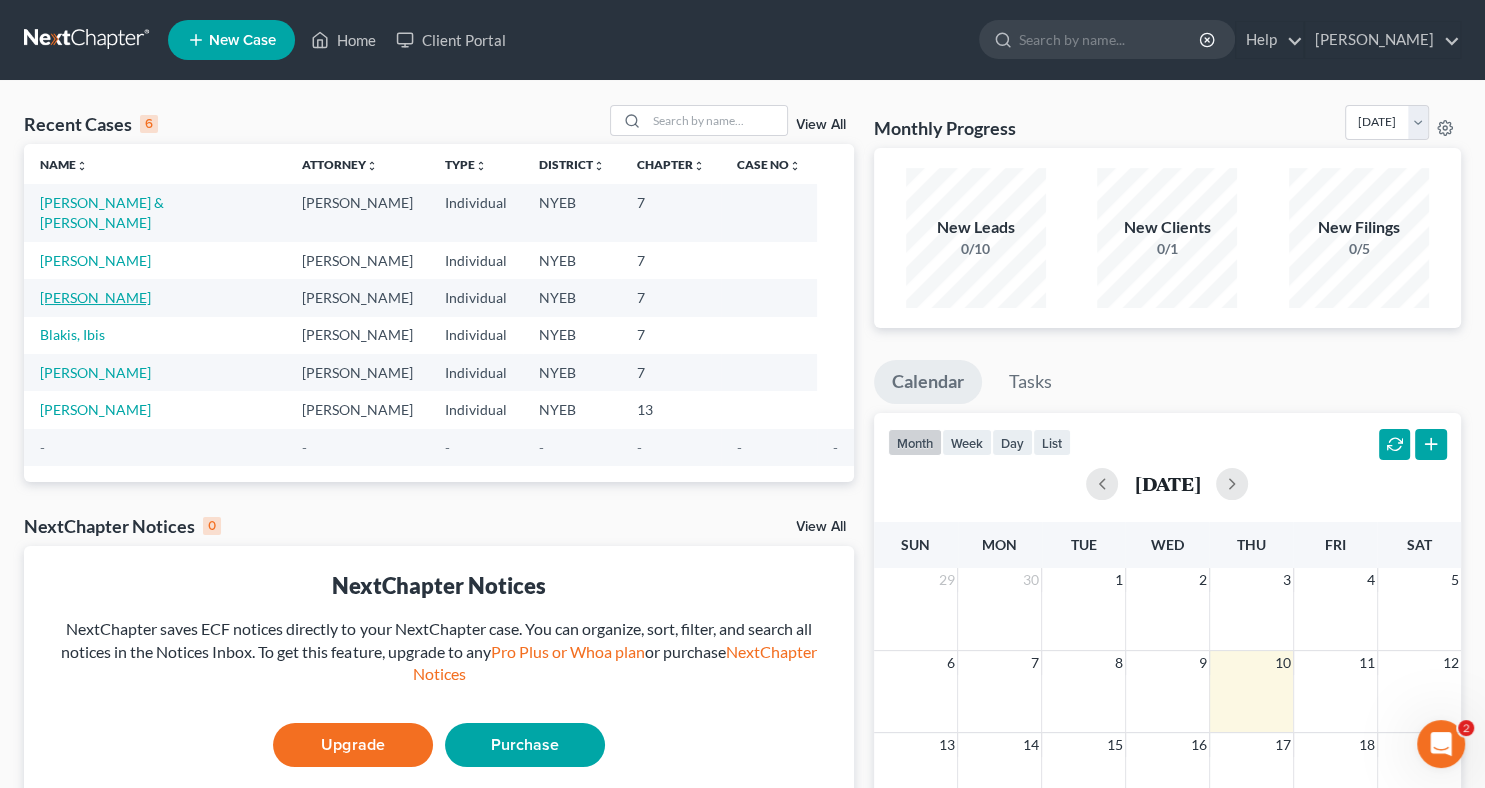 click on "[PERSON_NAME]" at bounding box center (95, 297) 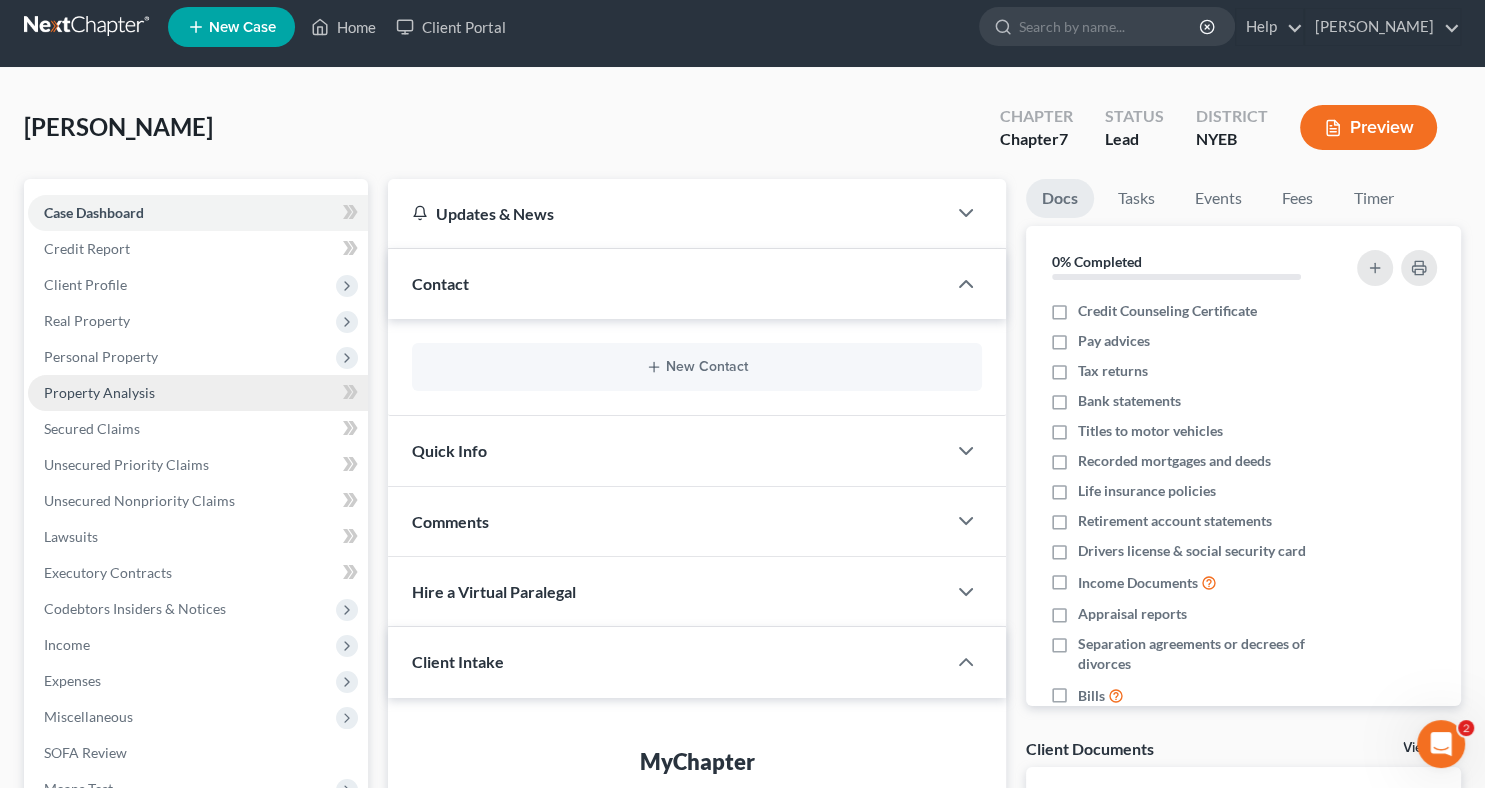 scroll, scrollTop: 382, scrollLeft: 0, axis: vertical 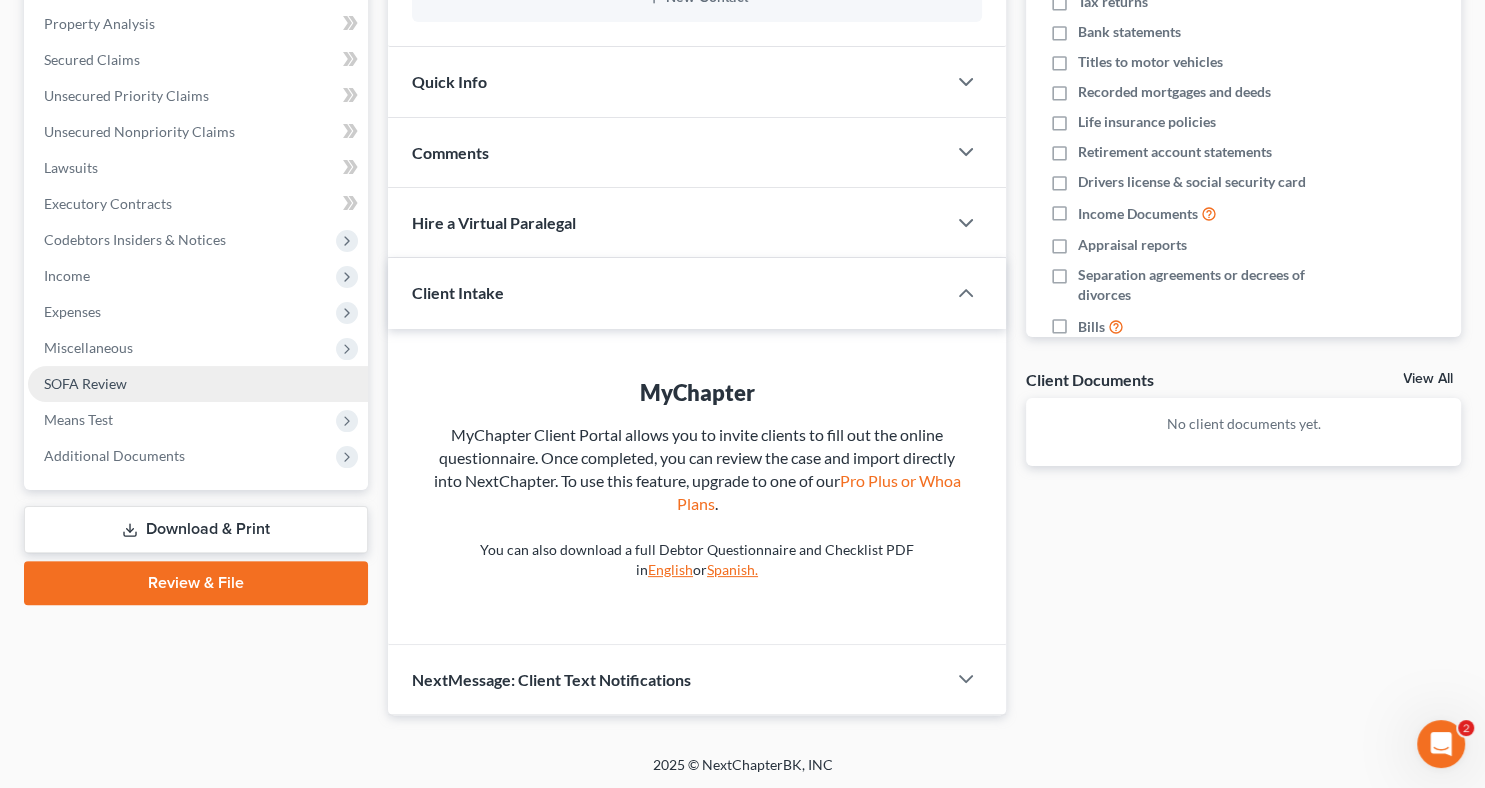 click on "SOFA Review" at bounding box center [85, 383] 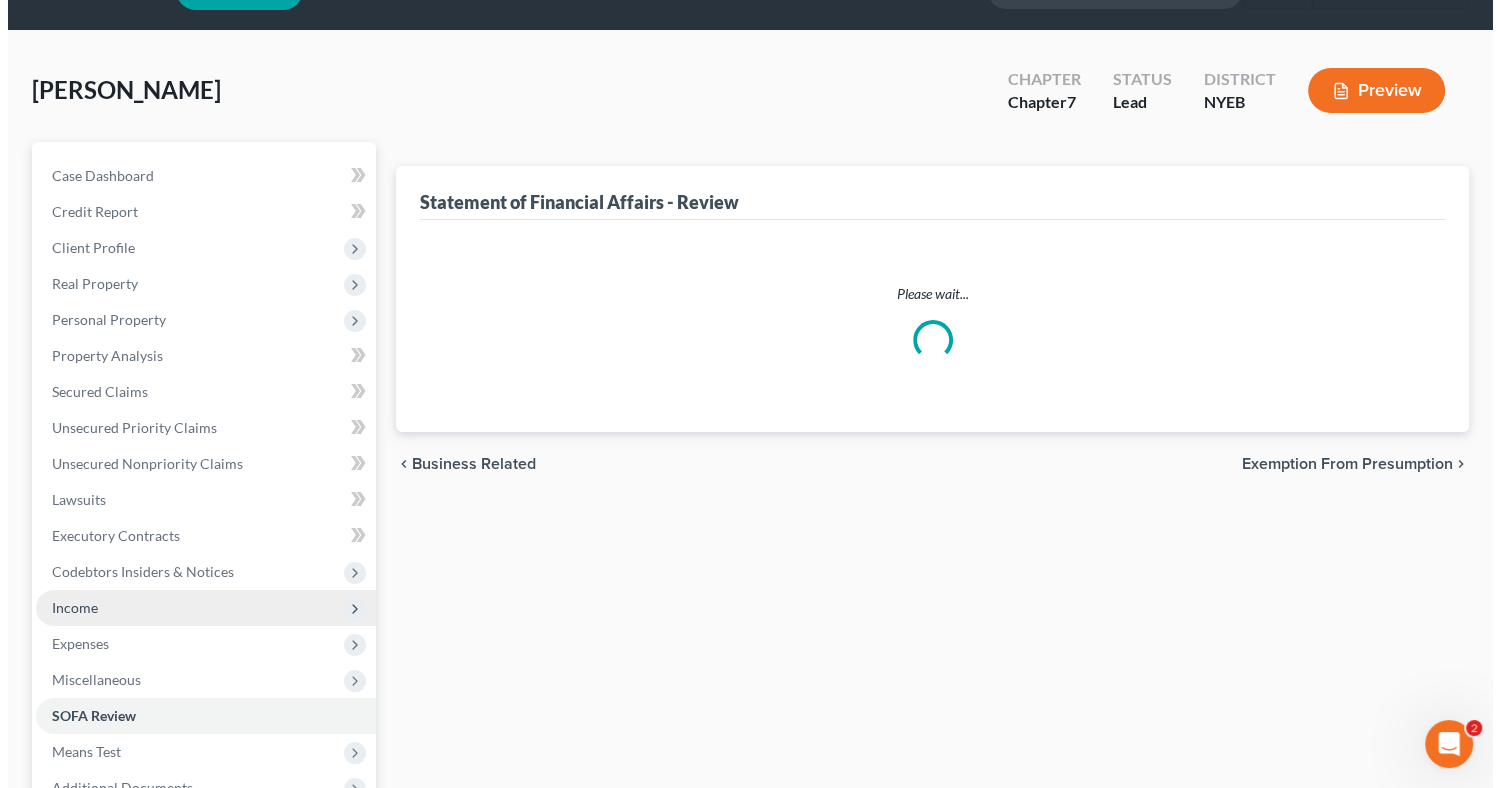 scroll, scrollTop: 0, scrollLeft: 0, axis: both 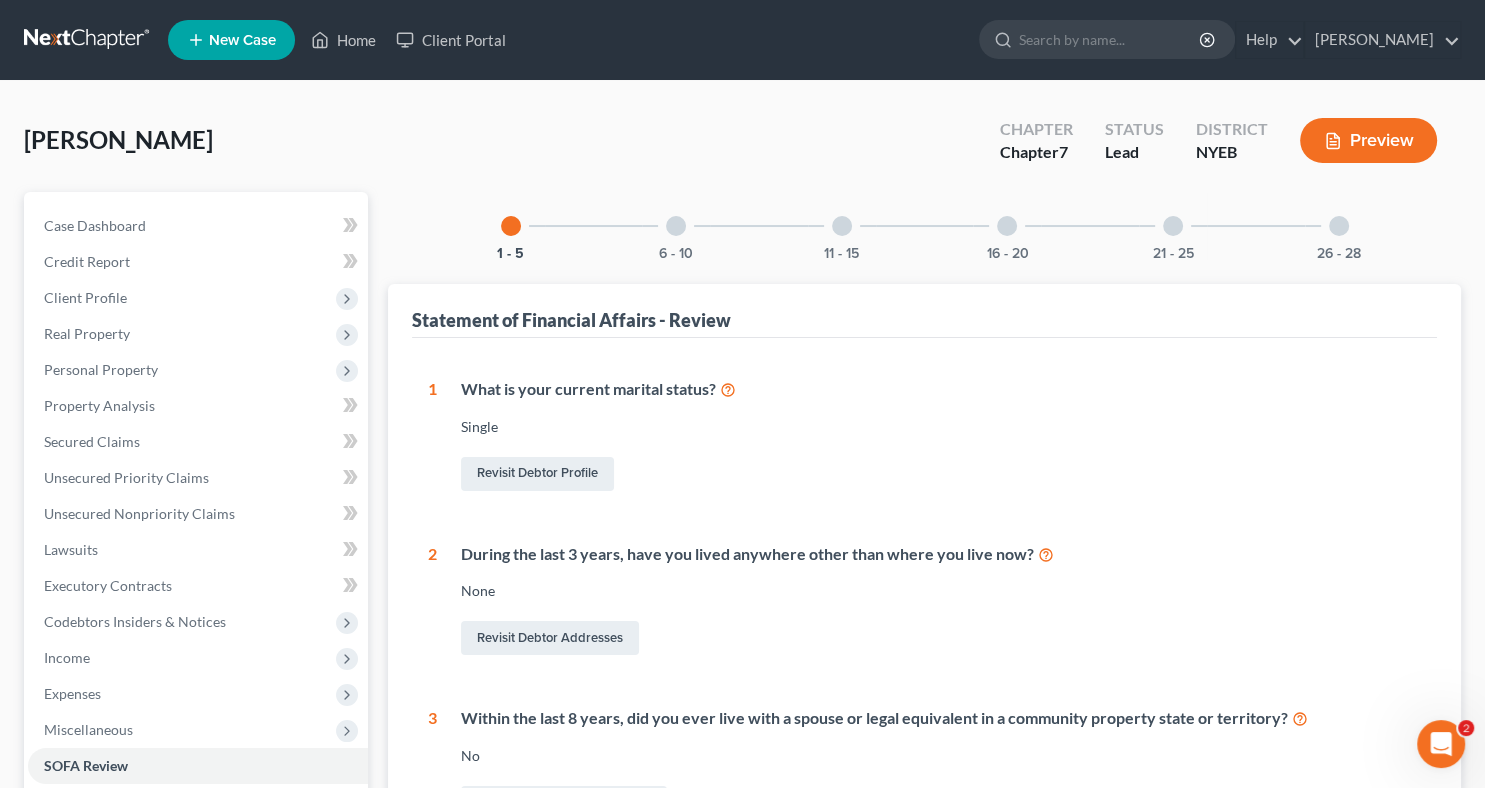 click on "Preview" at bounding box center (1368, 140) 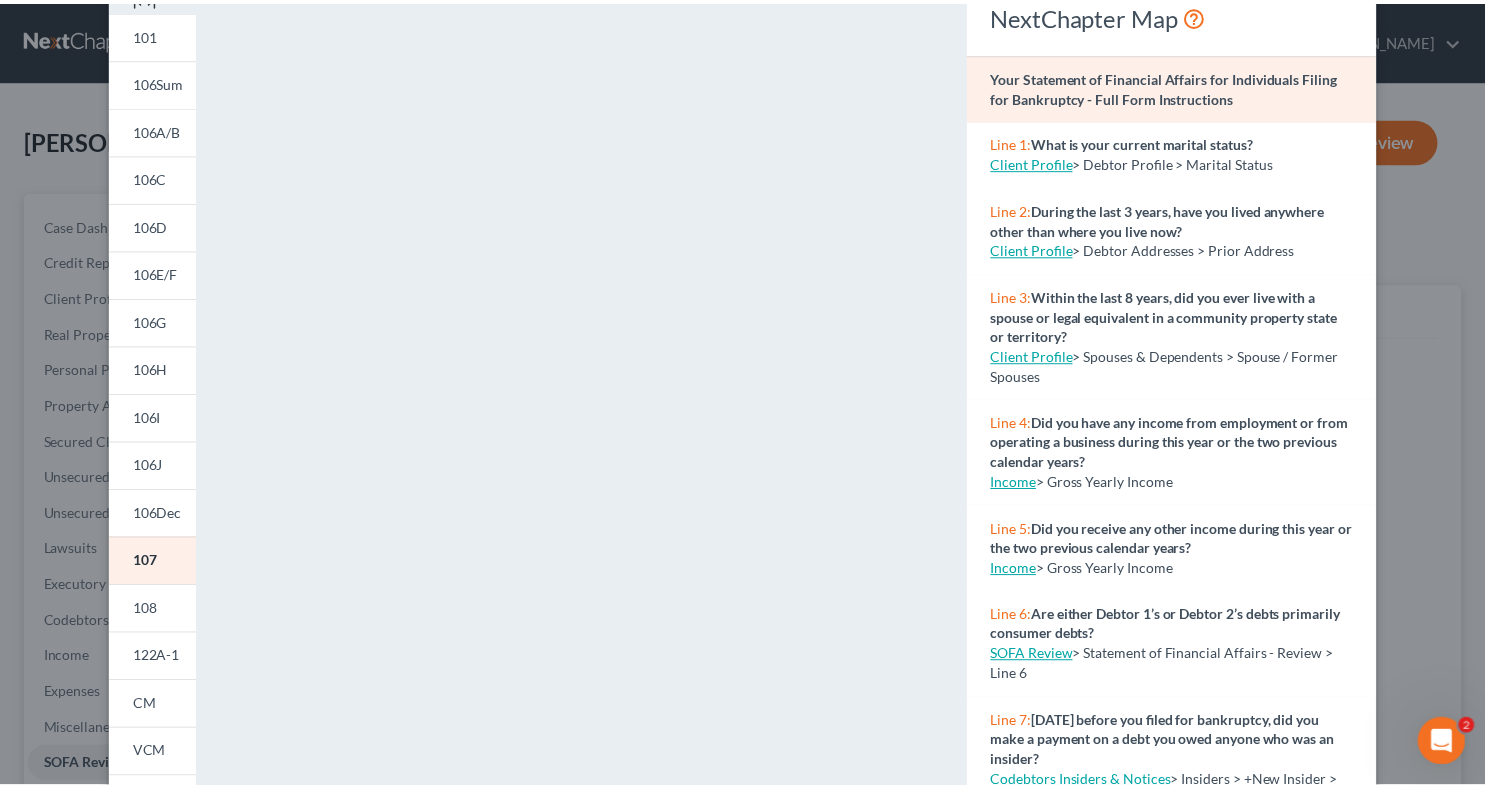 scroll, scrollTop: 0, scrollLeft: 0, axis: both 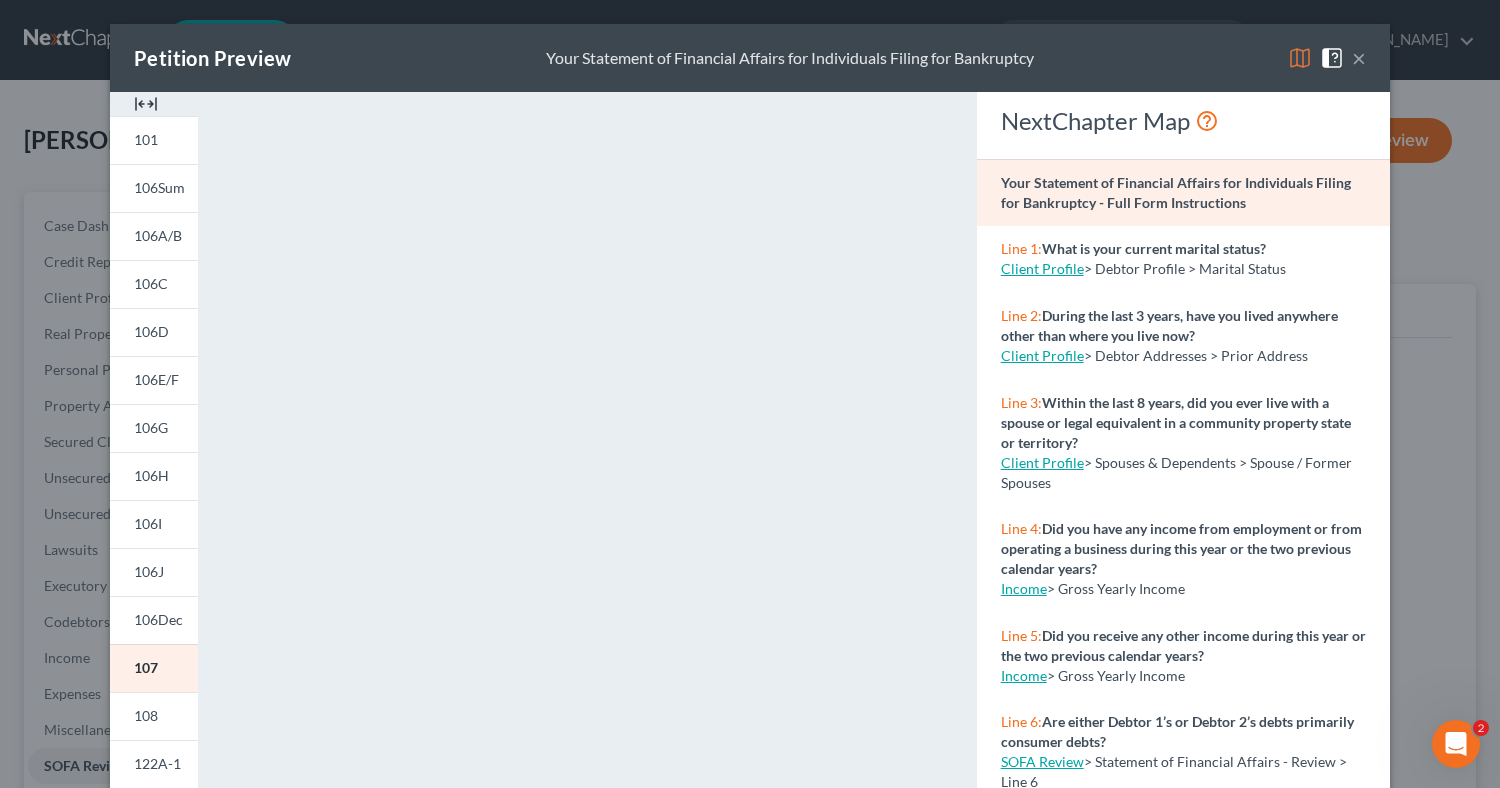 click on "Petition Preview Your Statement of Financial Affairs for Individuals Filing for Bankruptcy ×" at bounding box center (750, 58) 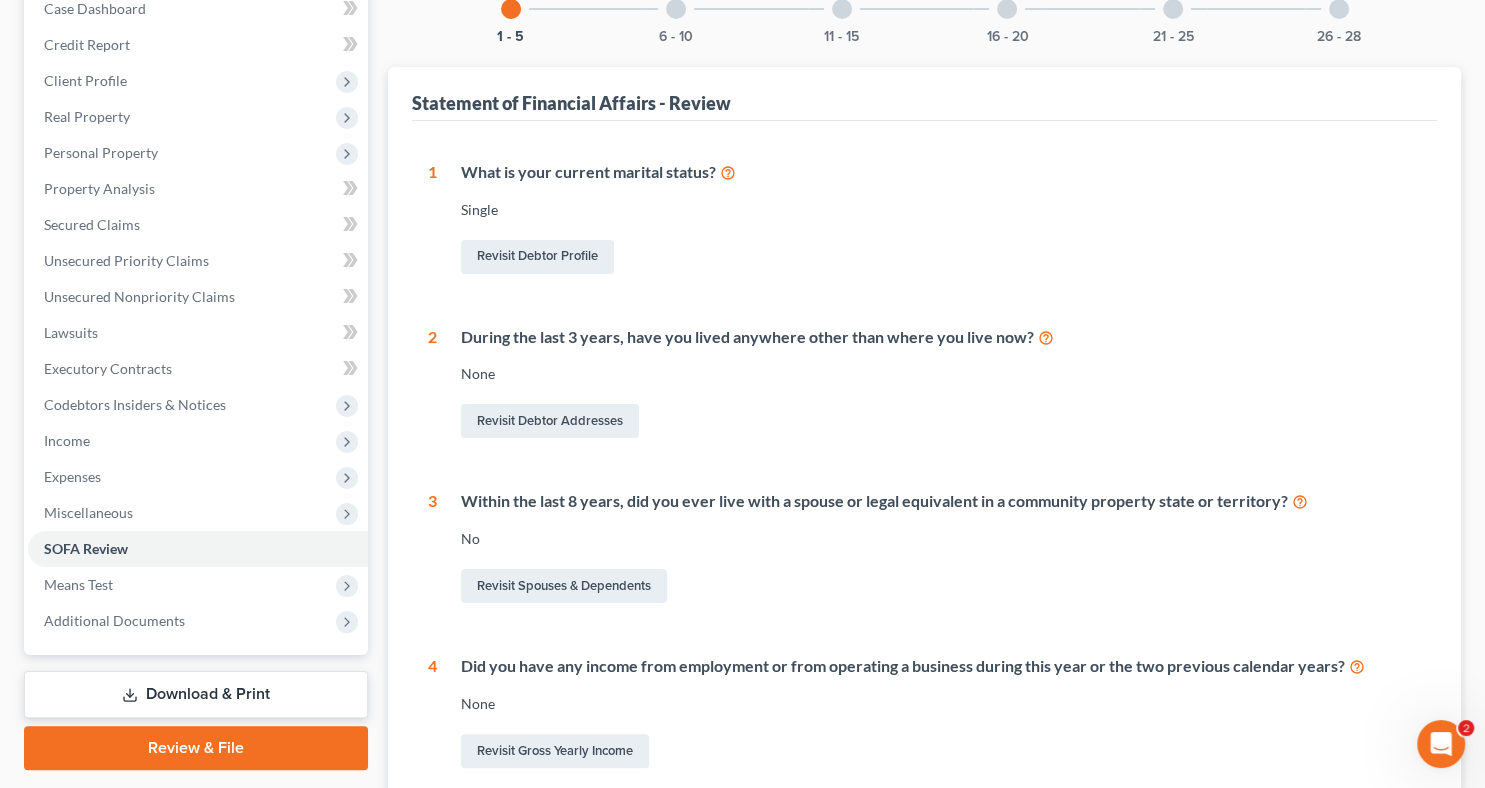 scroll, scrollTop: 252, scrollLeft: 0, axis: vertical 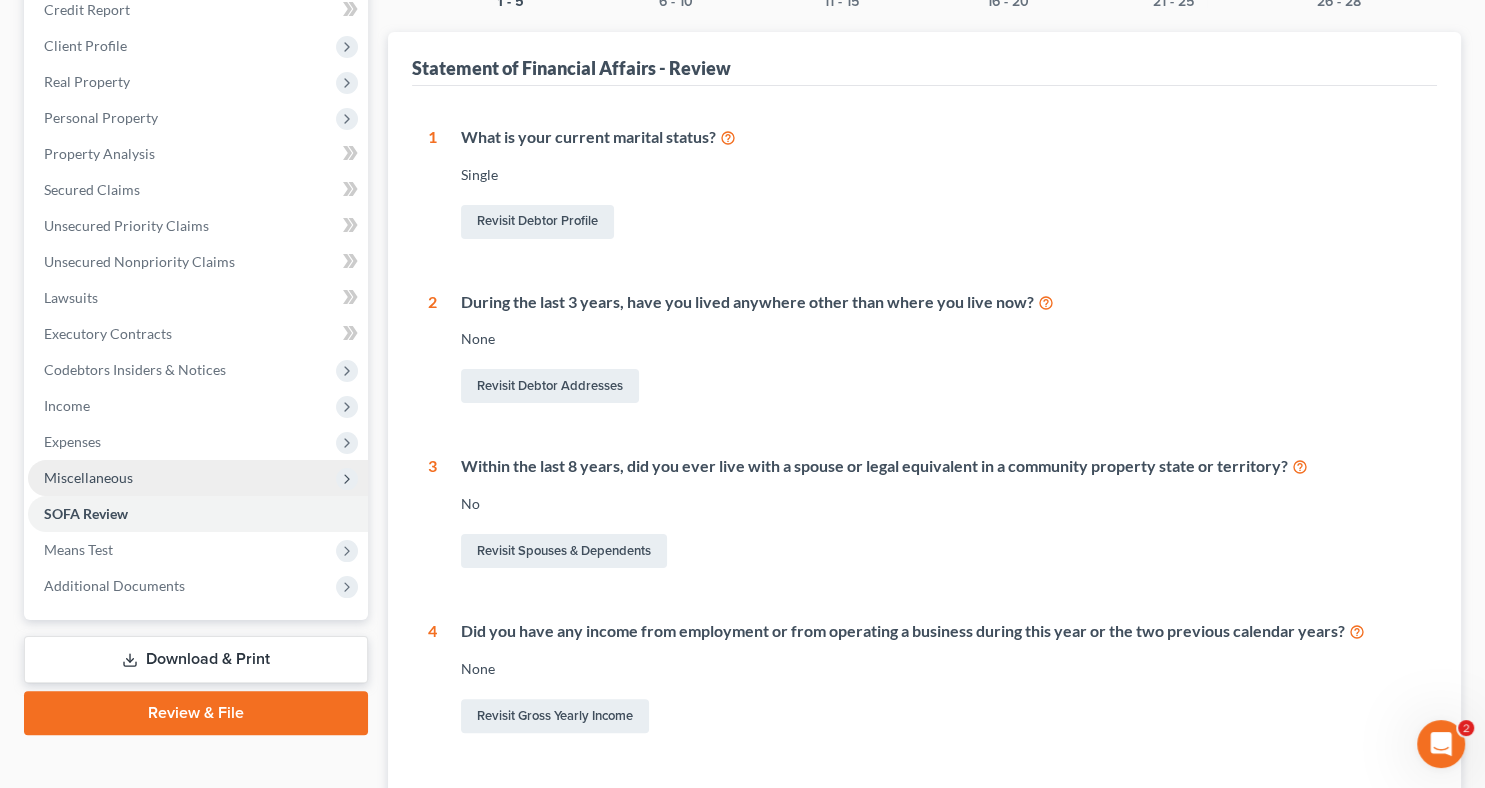 click on "Miscellaneous" at bounding box center [88, 477] 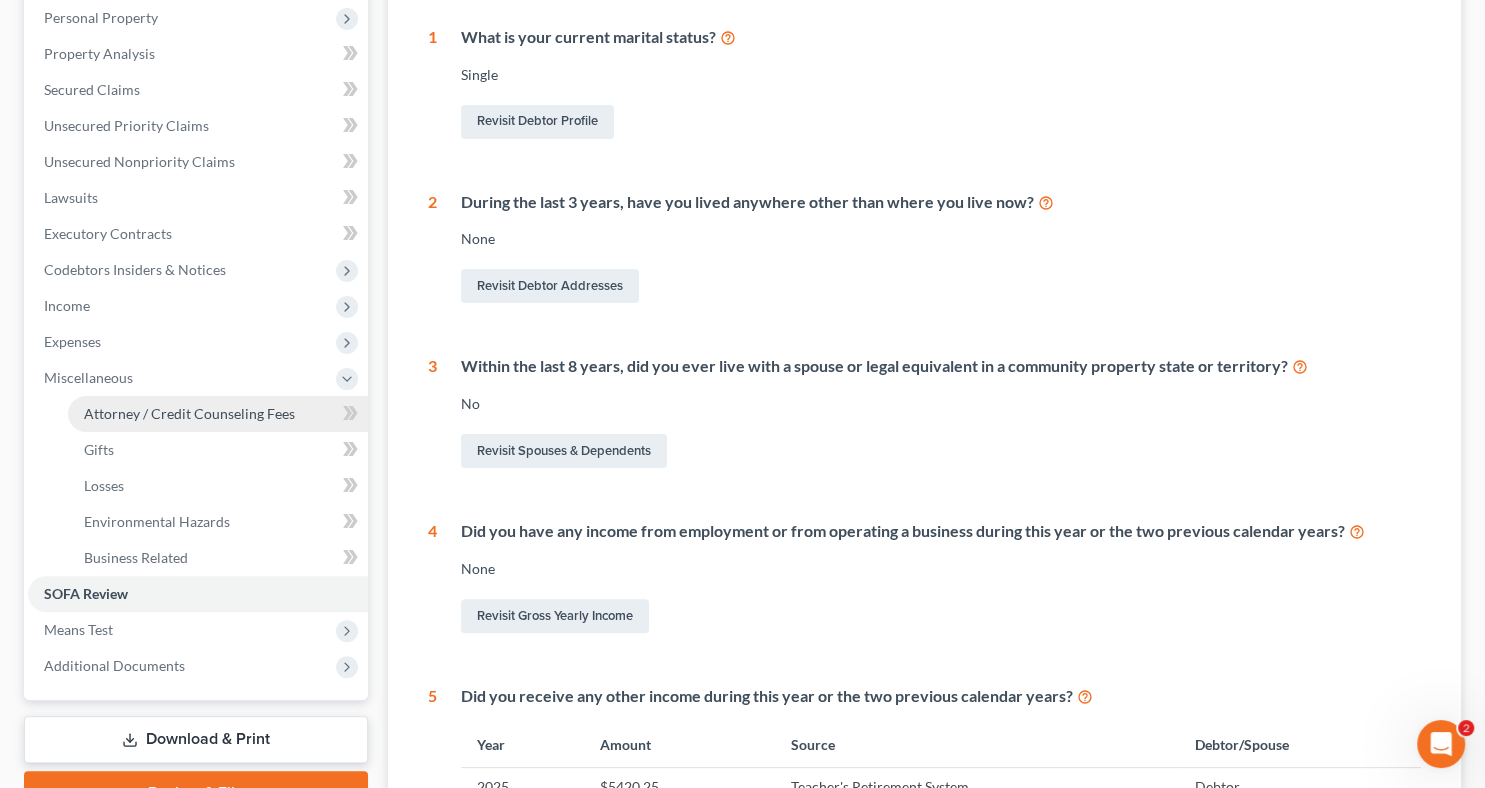 click on "Attorney / Credit Counseling Fees" at bounding box center [189, 413] 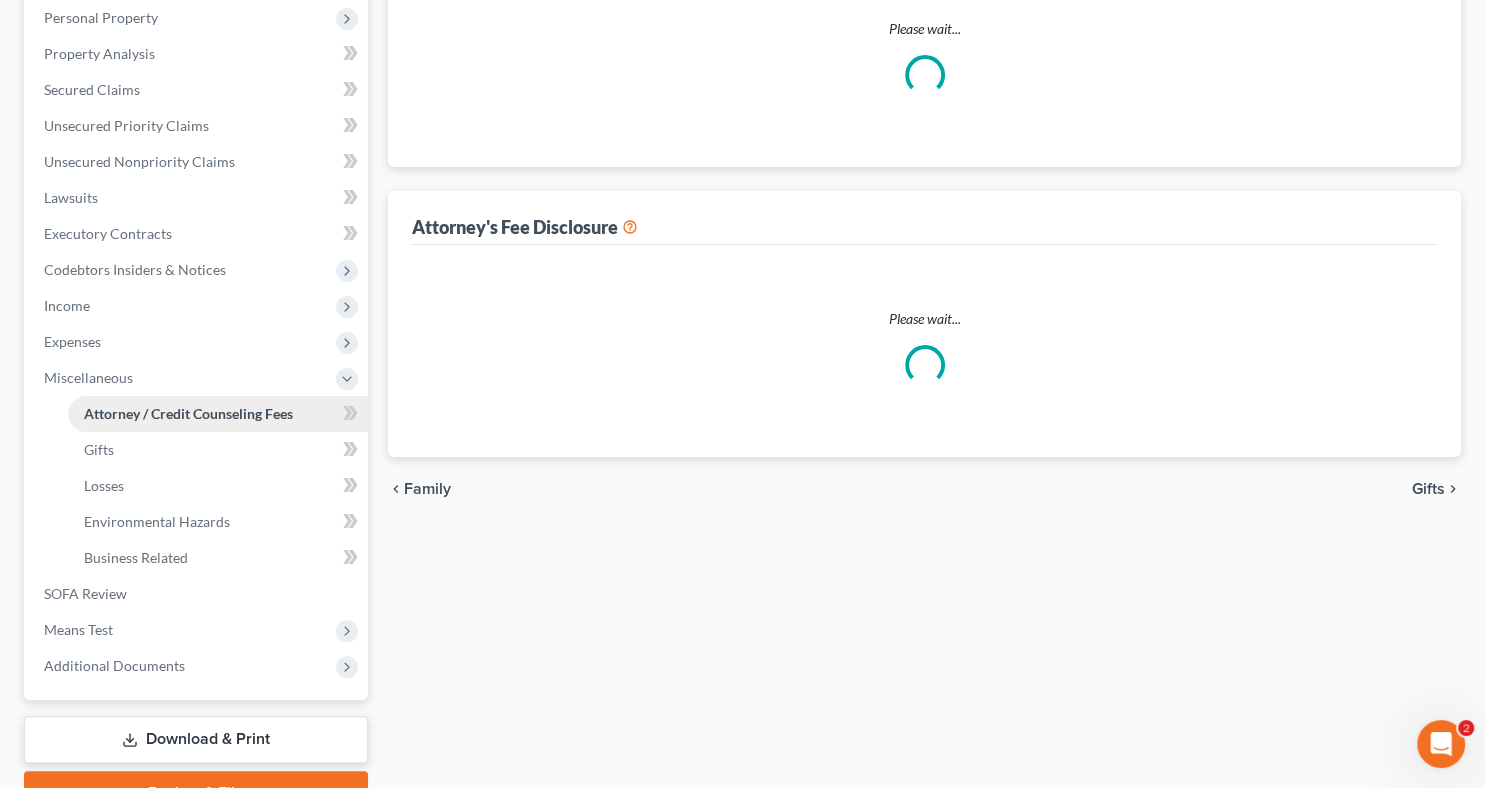 scroll, scrollTop: 106, scrollLeft: 0, axis: vertical 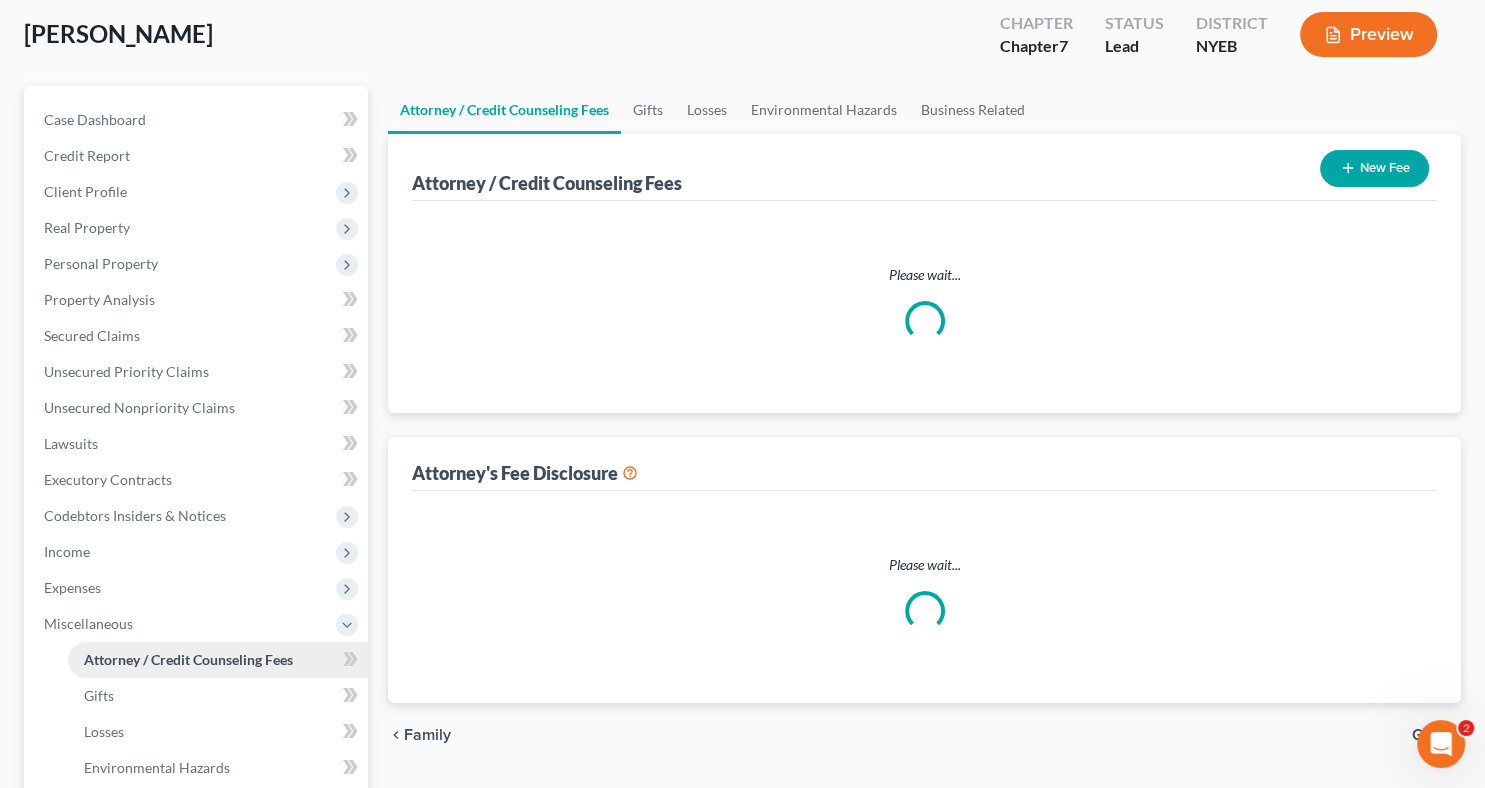select on "0" 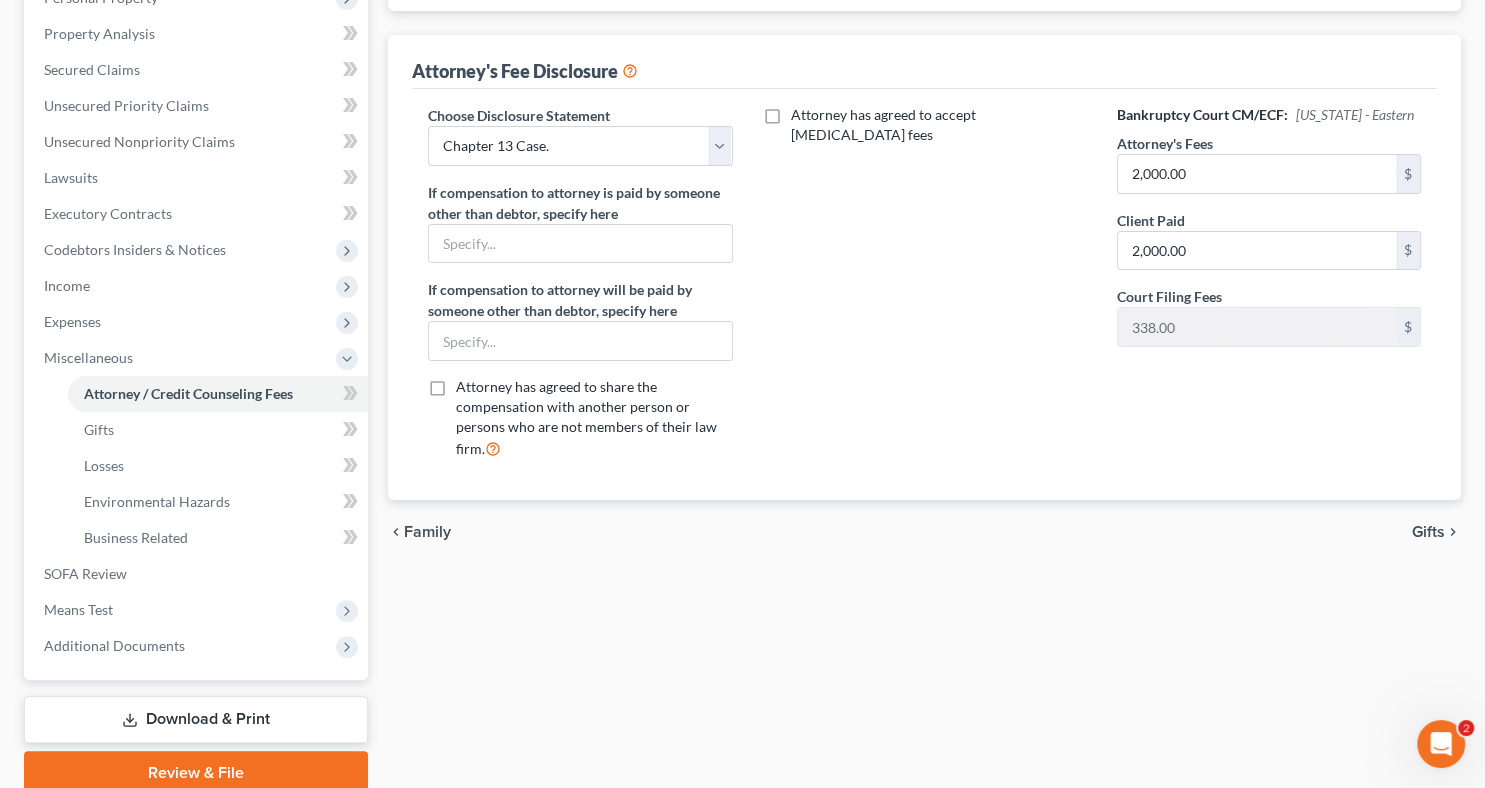 scroll, scrollTop: 400, scrollLeft: 0, axis: vertical 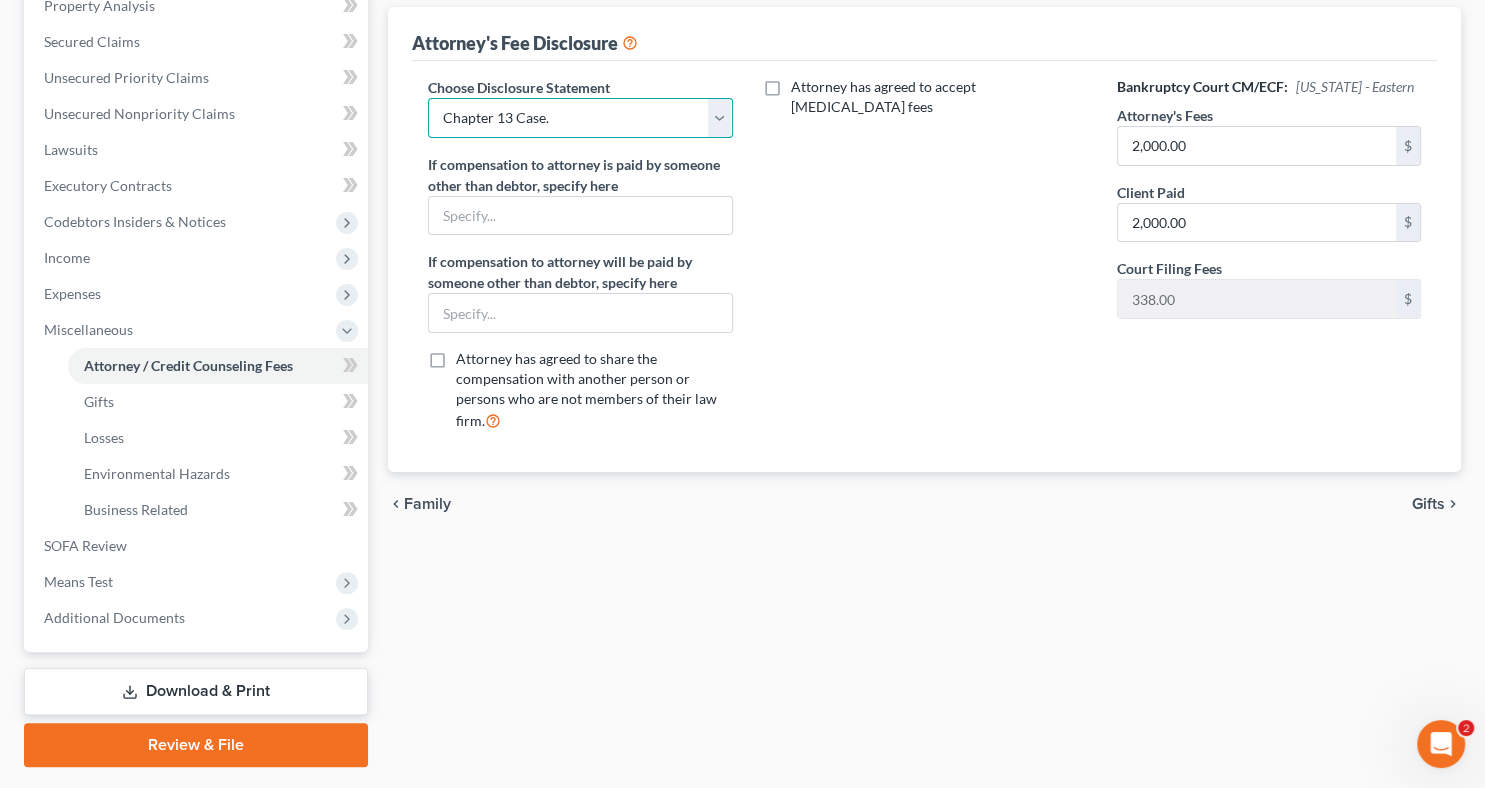 click on "Select Chapter 13 Case." at bounding box center [580, 118] 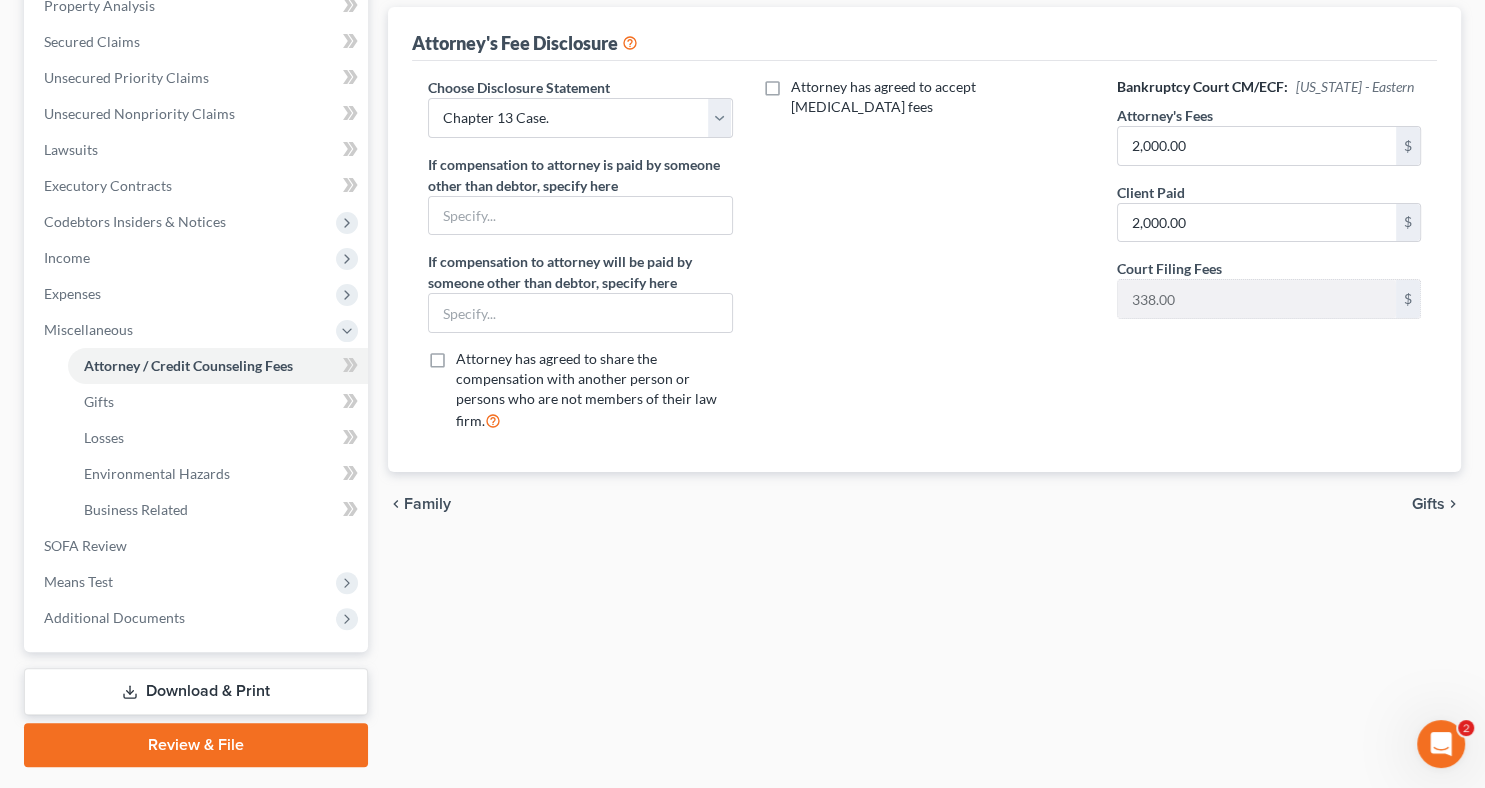 click on "Attorney has agreed to accept [MEDICAL_DATA] fees" at bounding box center (925, 262) 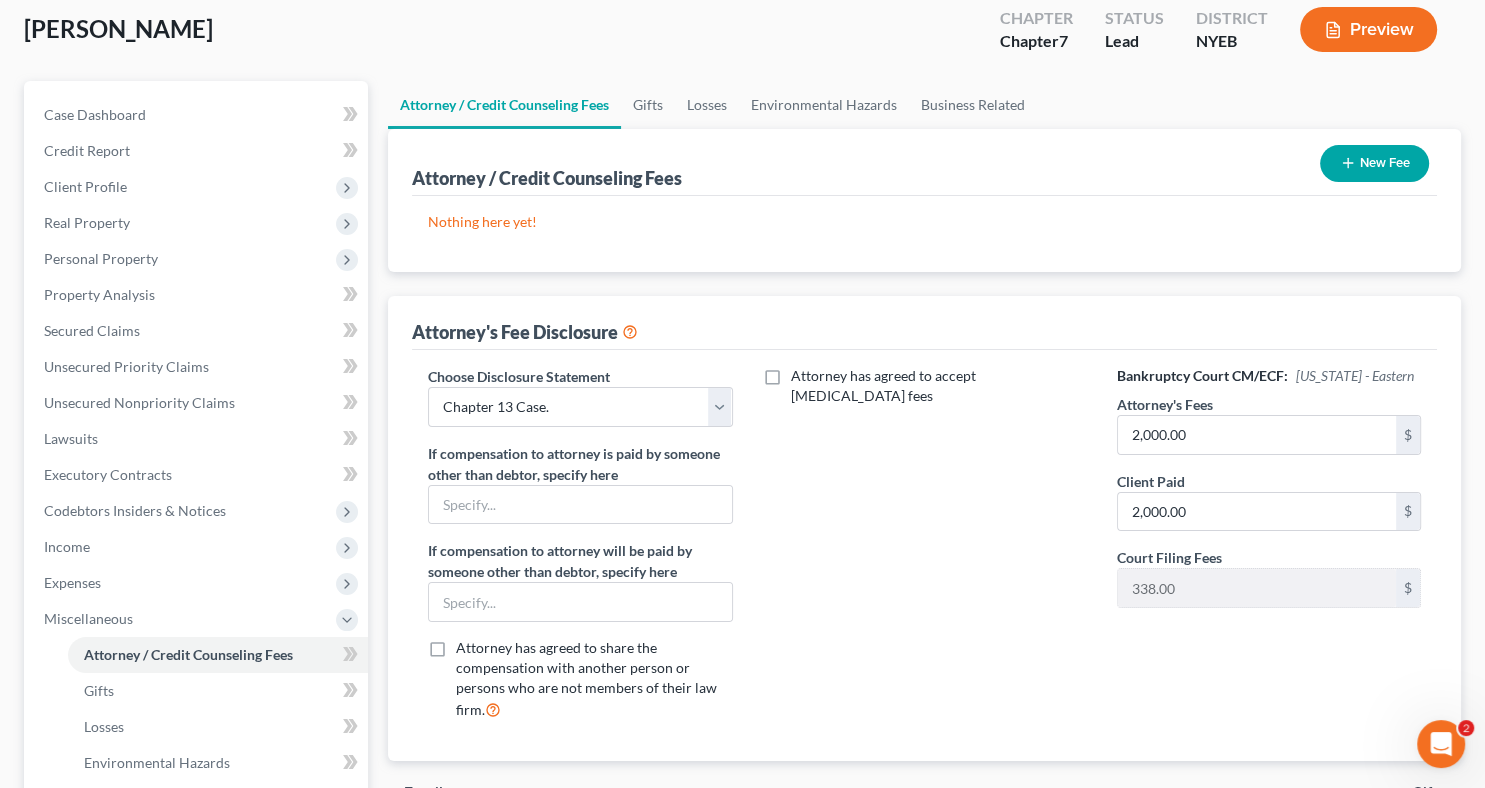 scroll, scrollTop: 100, scrollLeft: 0, axis: vertical 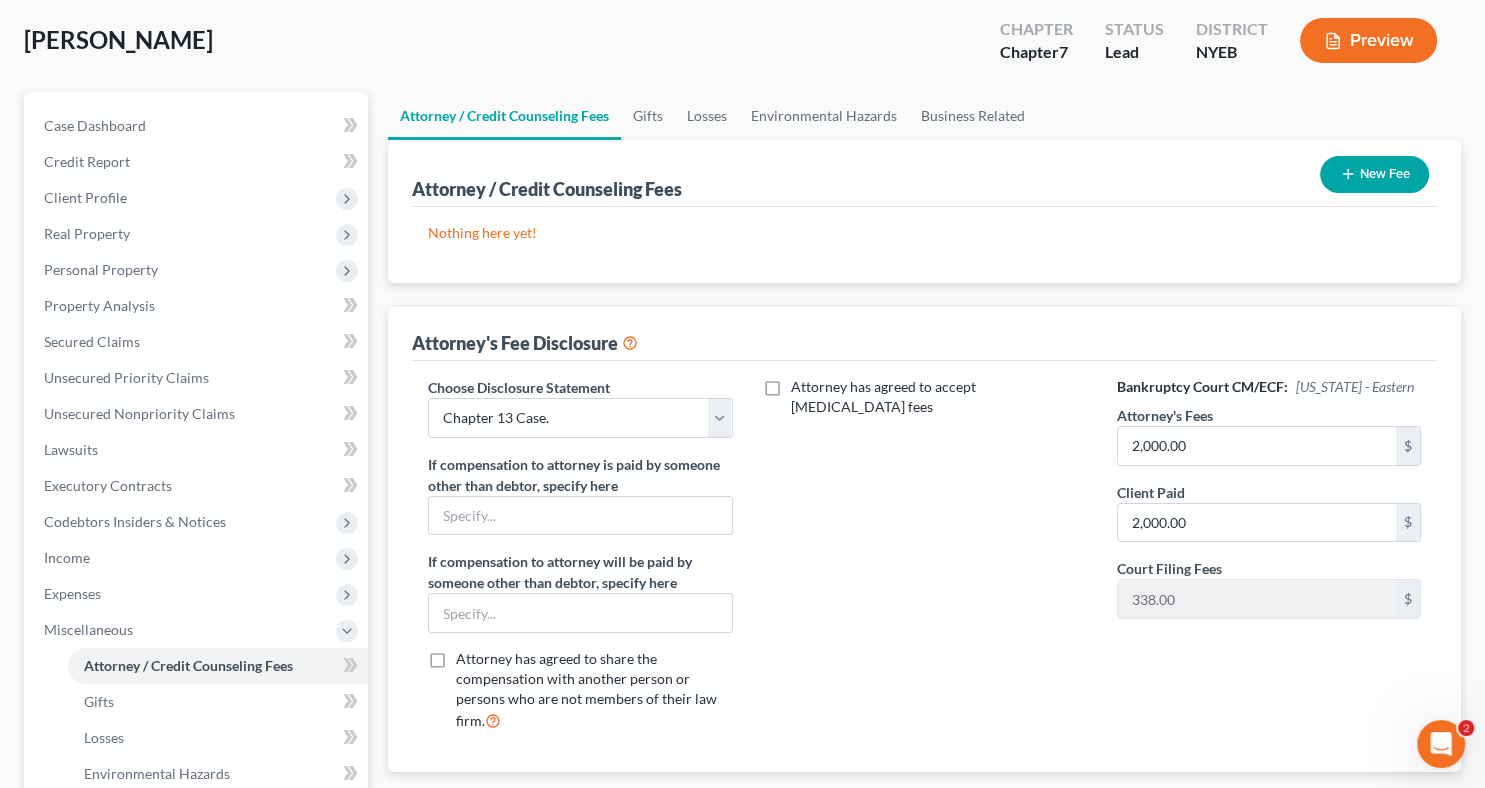 click on "New Fee" at bounding box center [1374, 174] 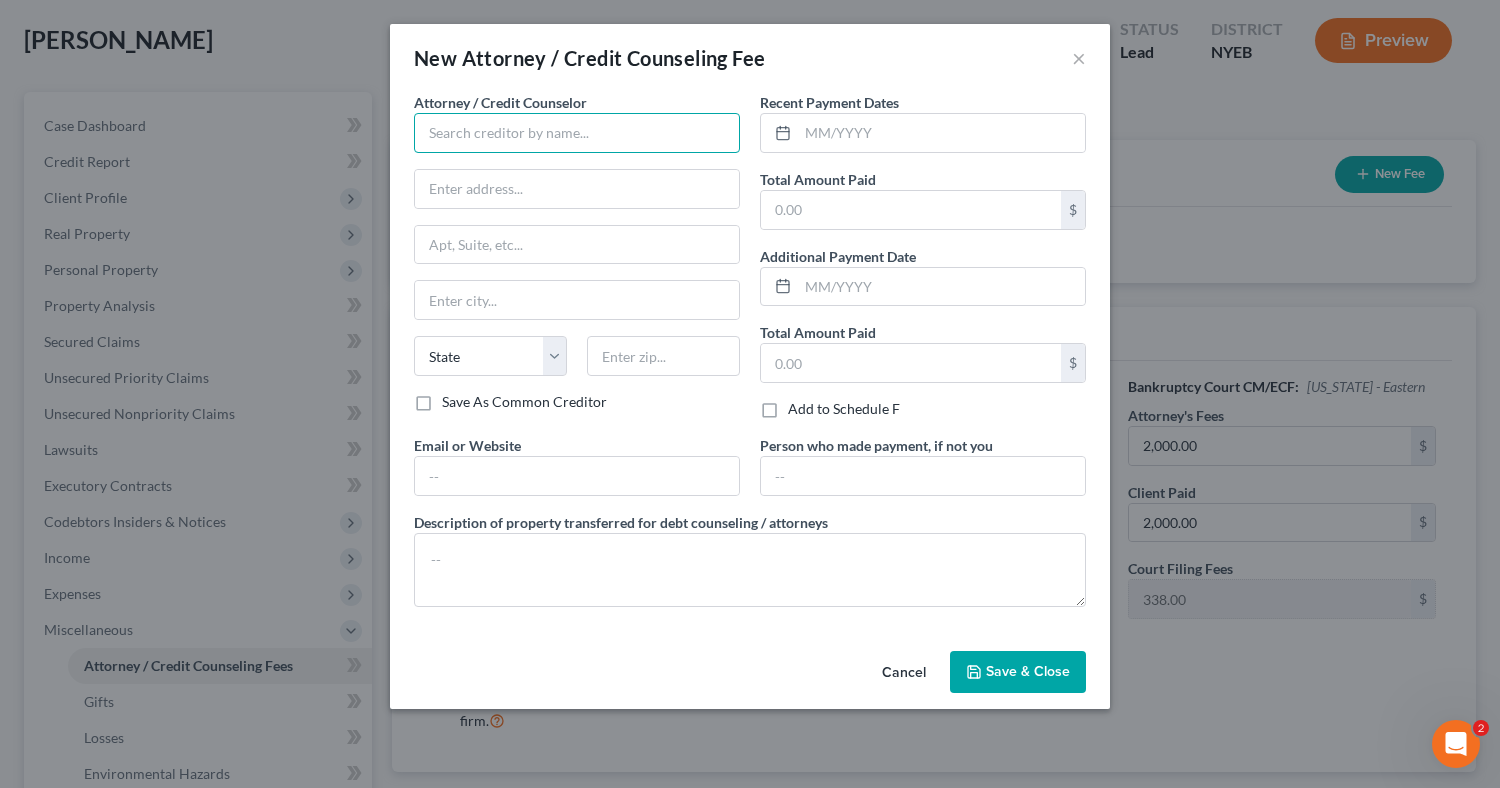 click at bounding box center [577, 133] 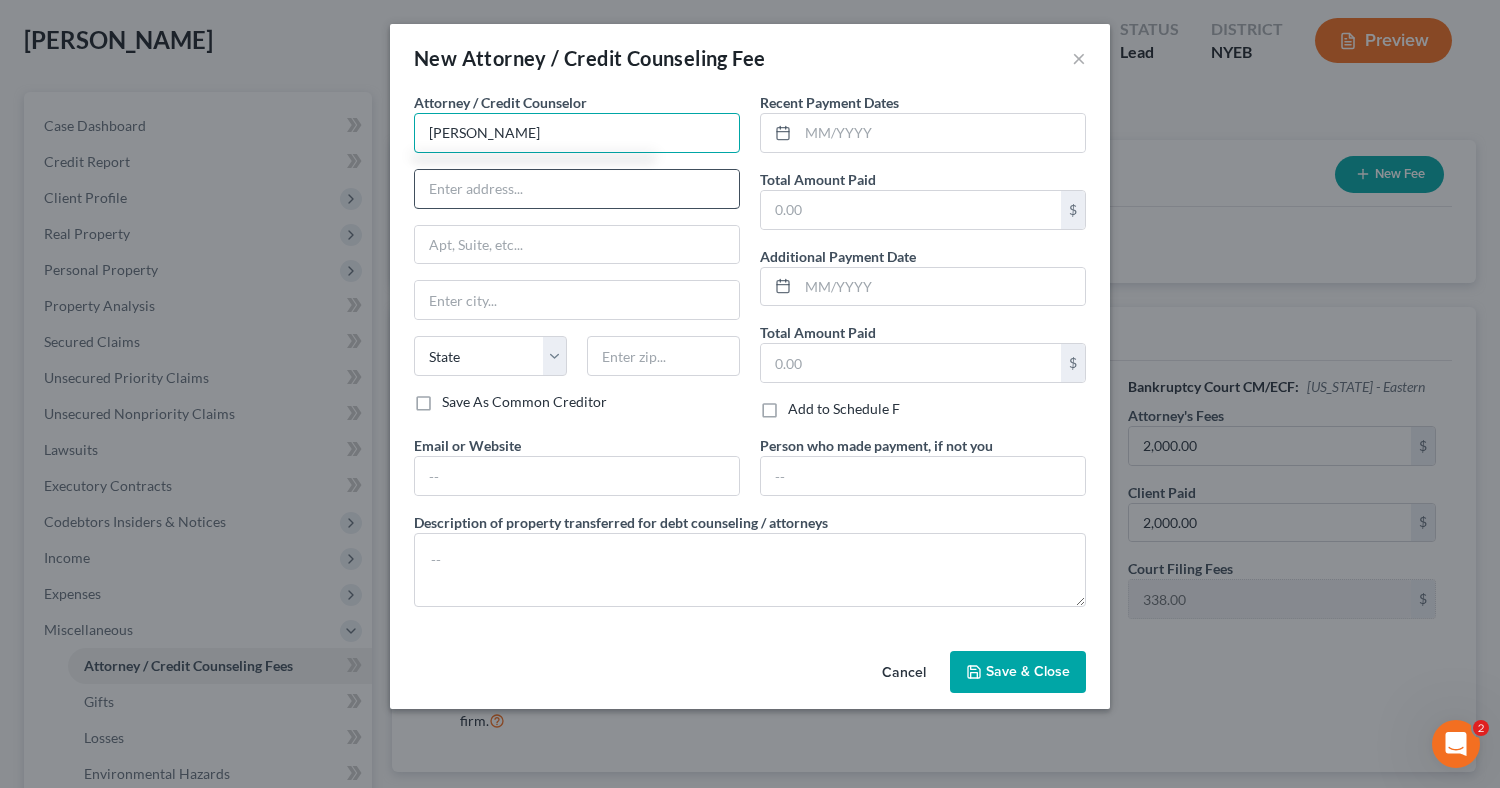 type on "[PERSON_NAME]" 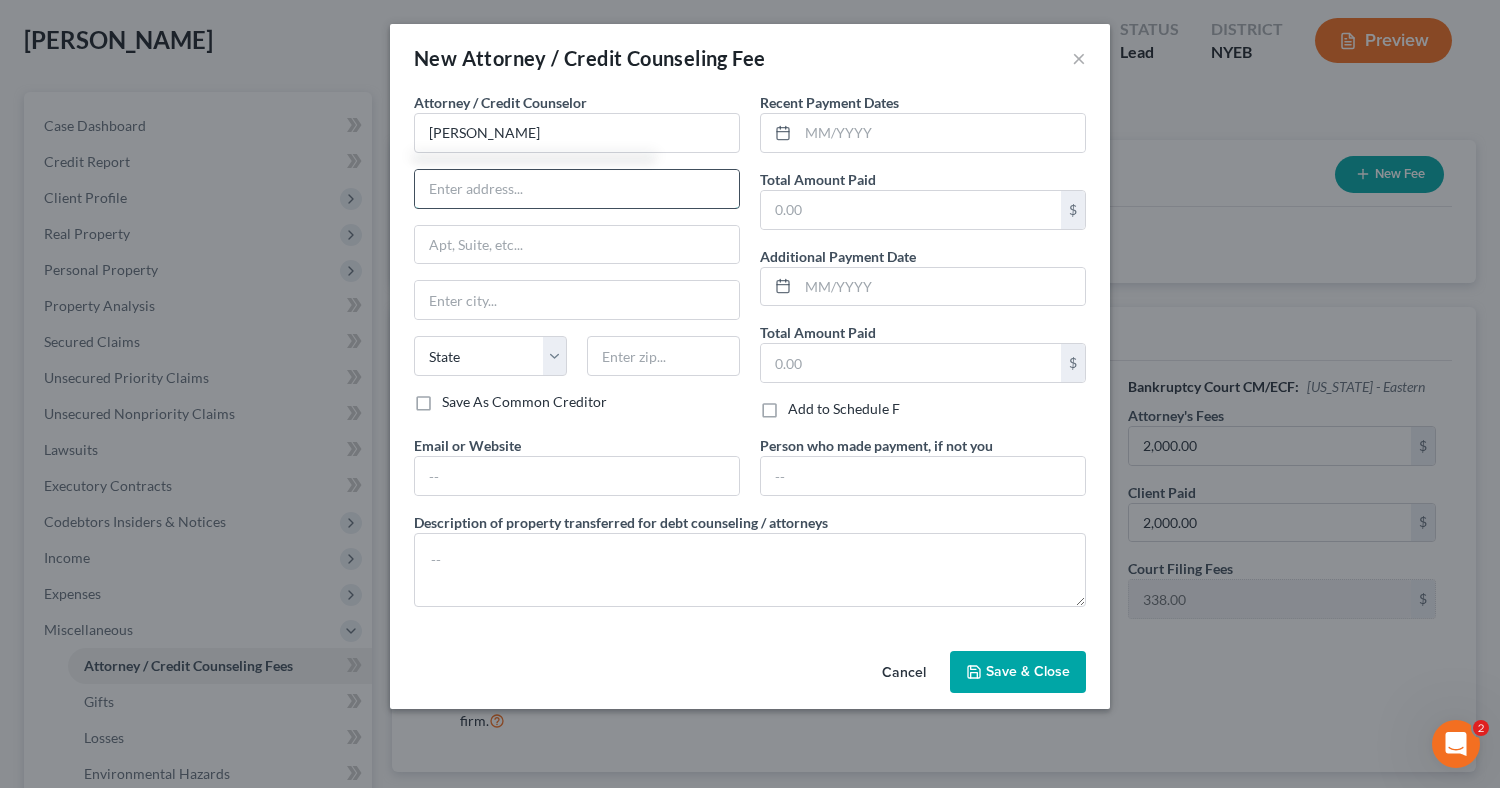 click at bounding box center (577, 189) 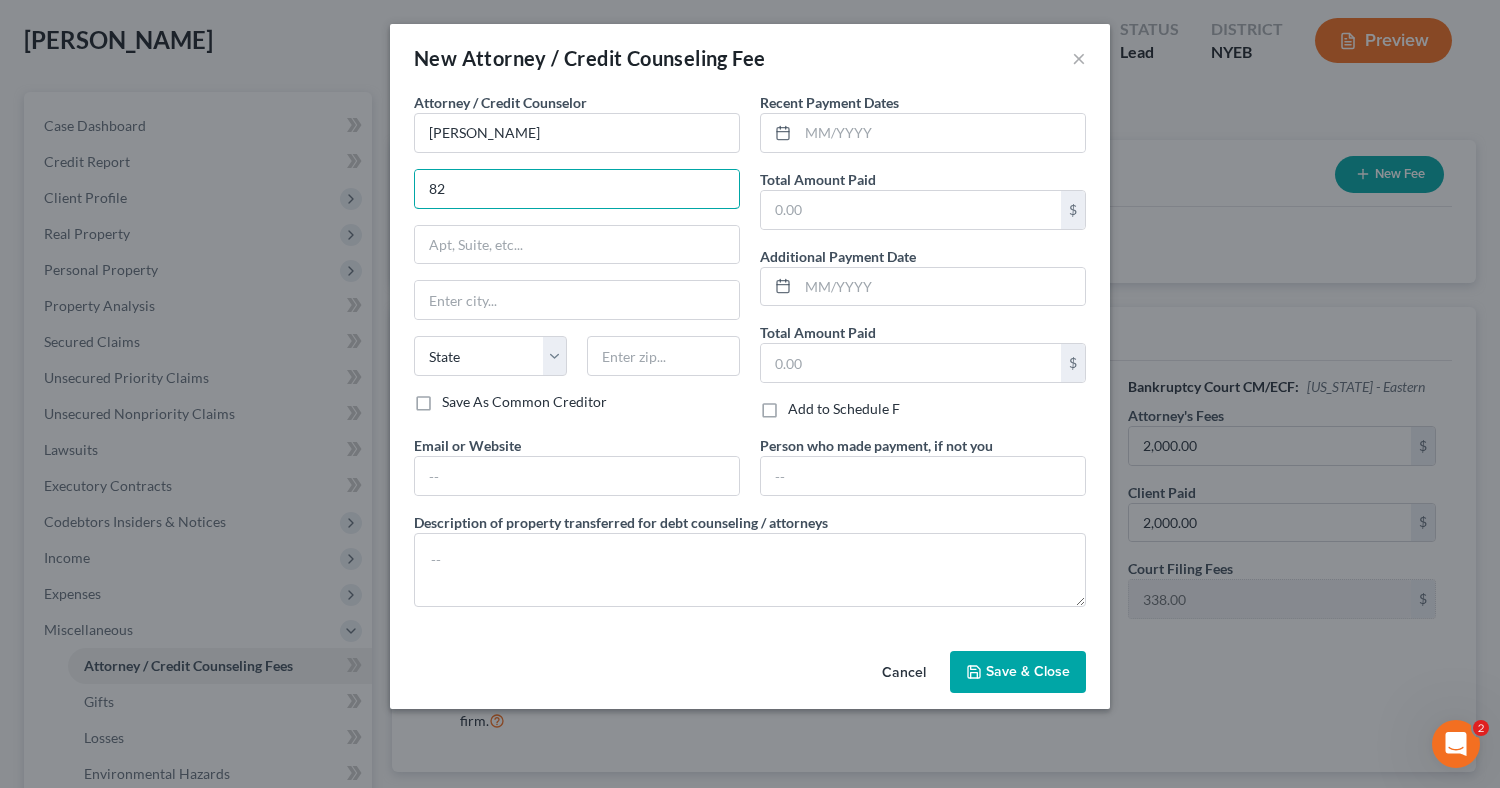 type on "[STREET_ADDRESS]" 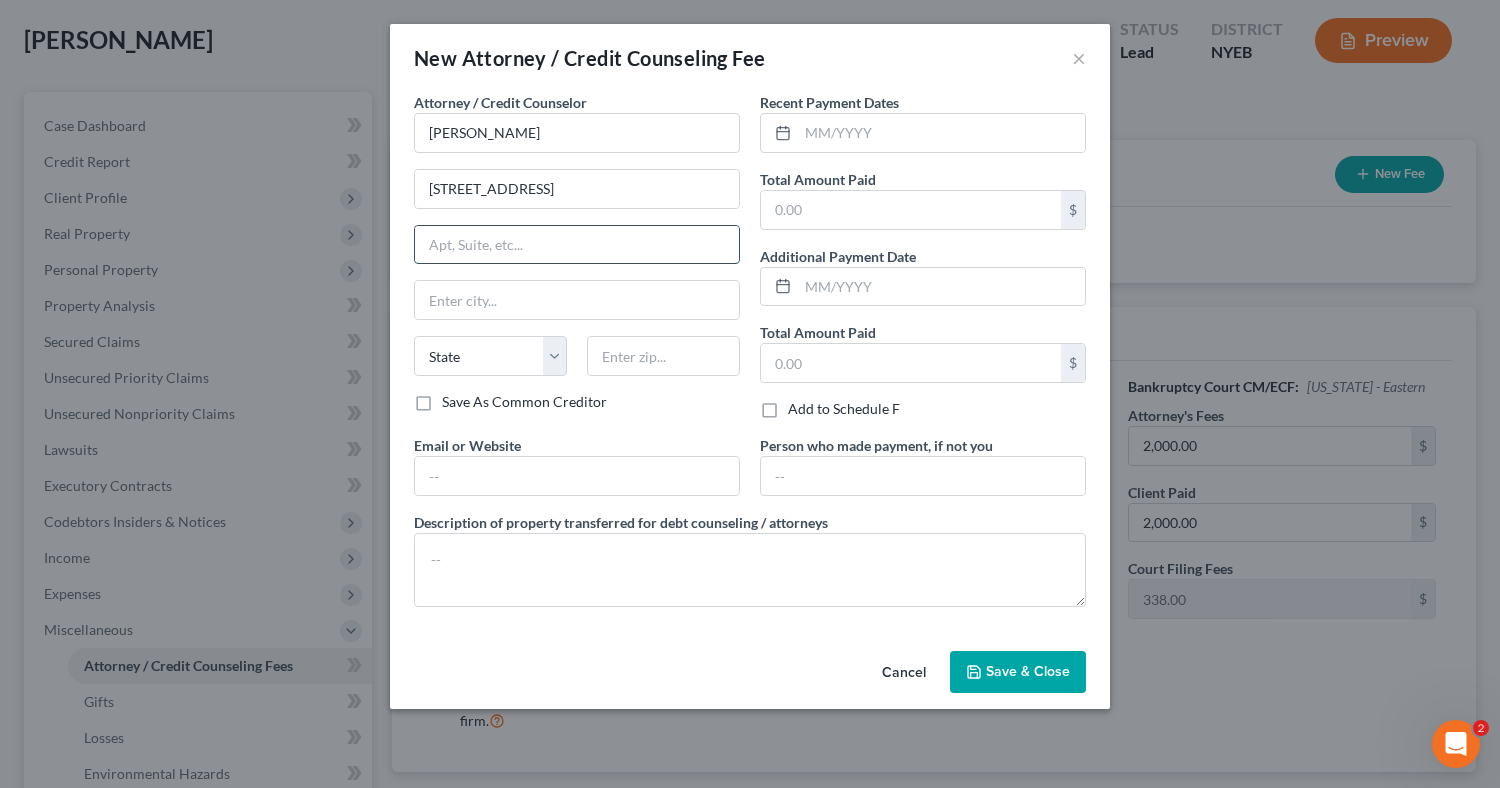 click at bounding box center (577, 245) 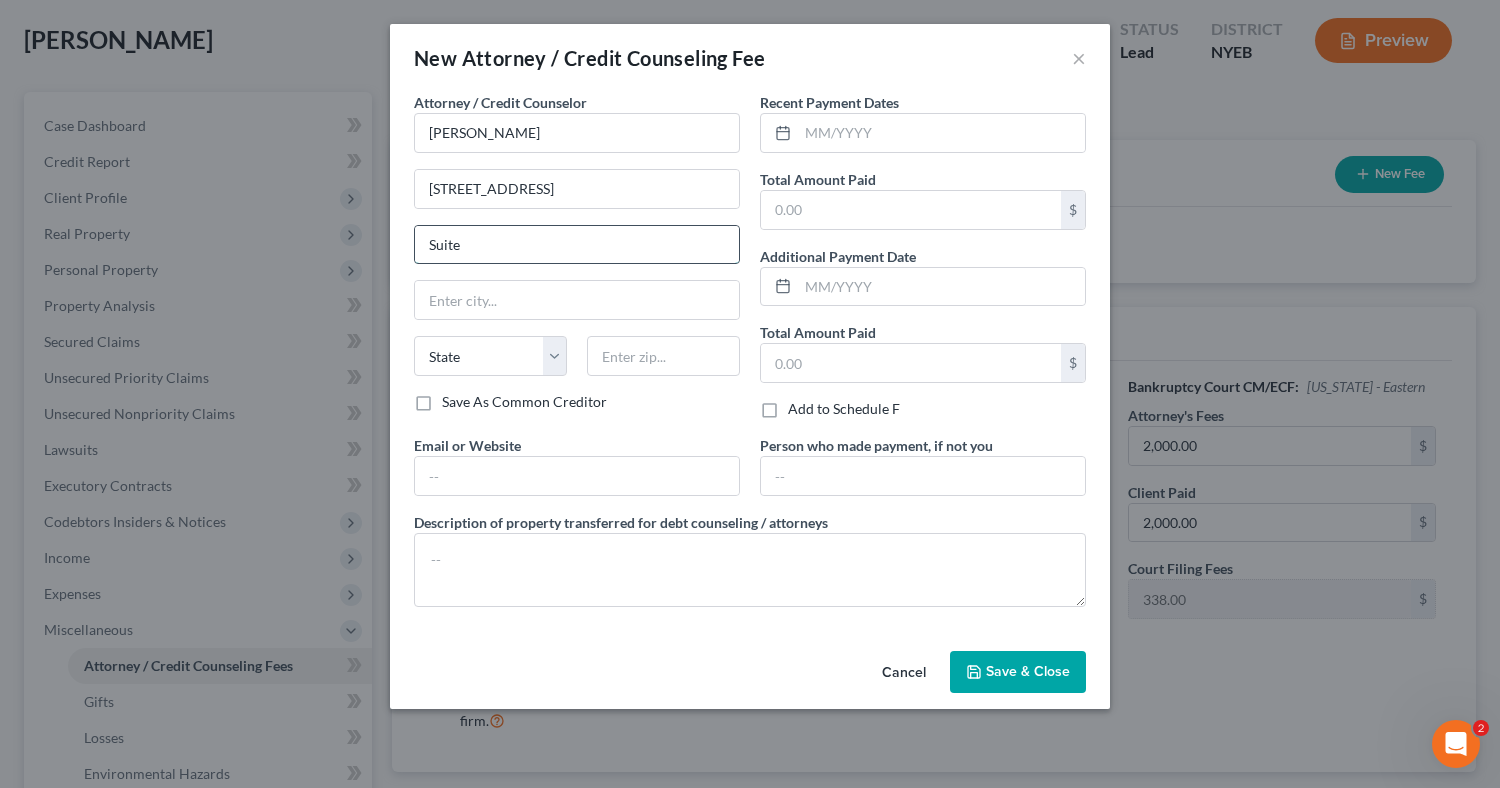 type on "Suite LL 18" 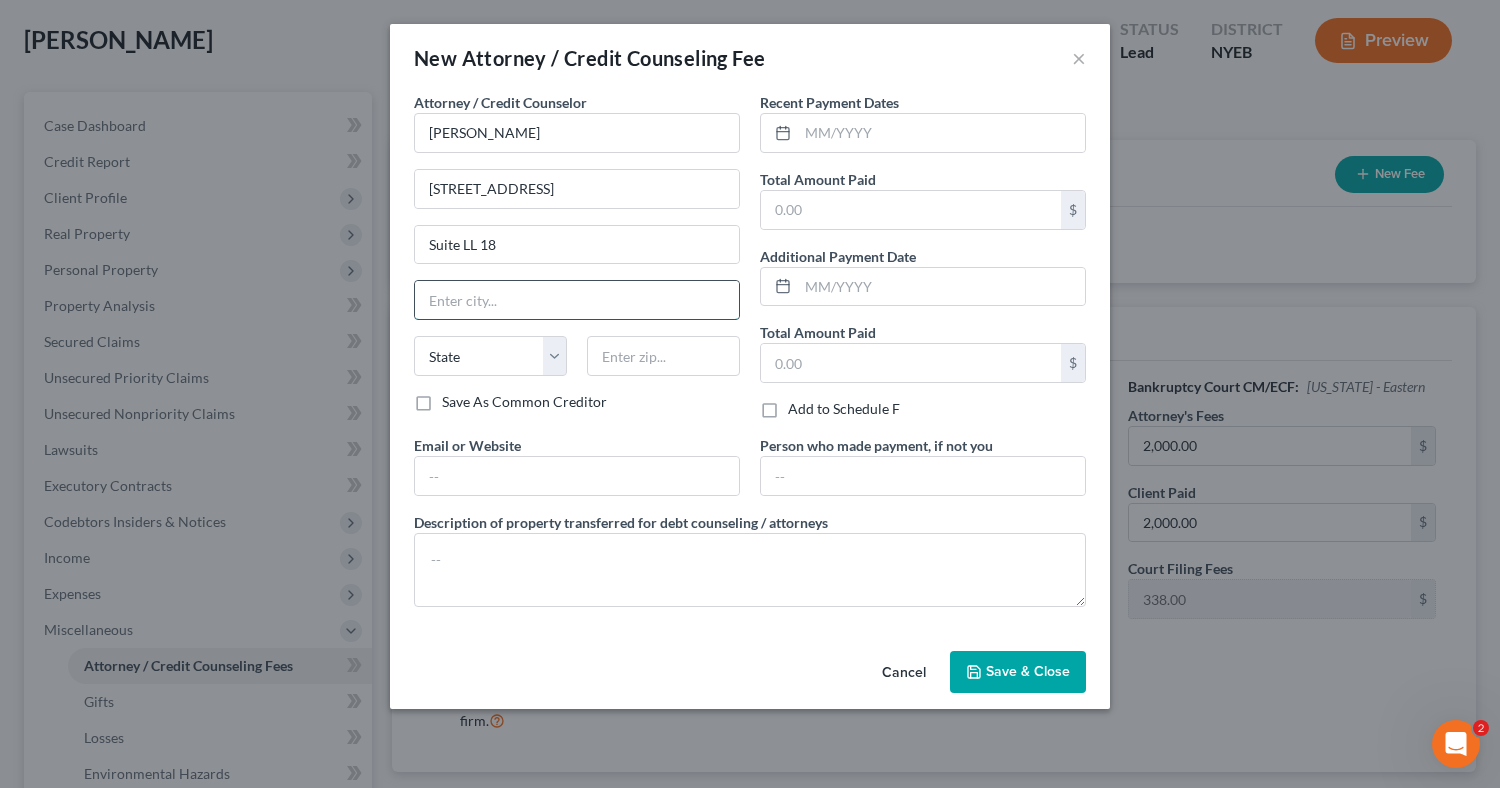 click at bounding box center [577, 300] 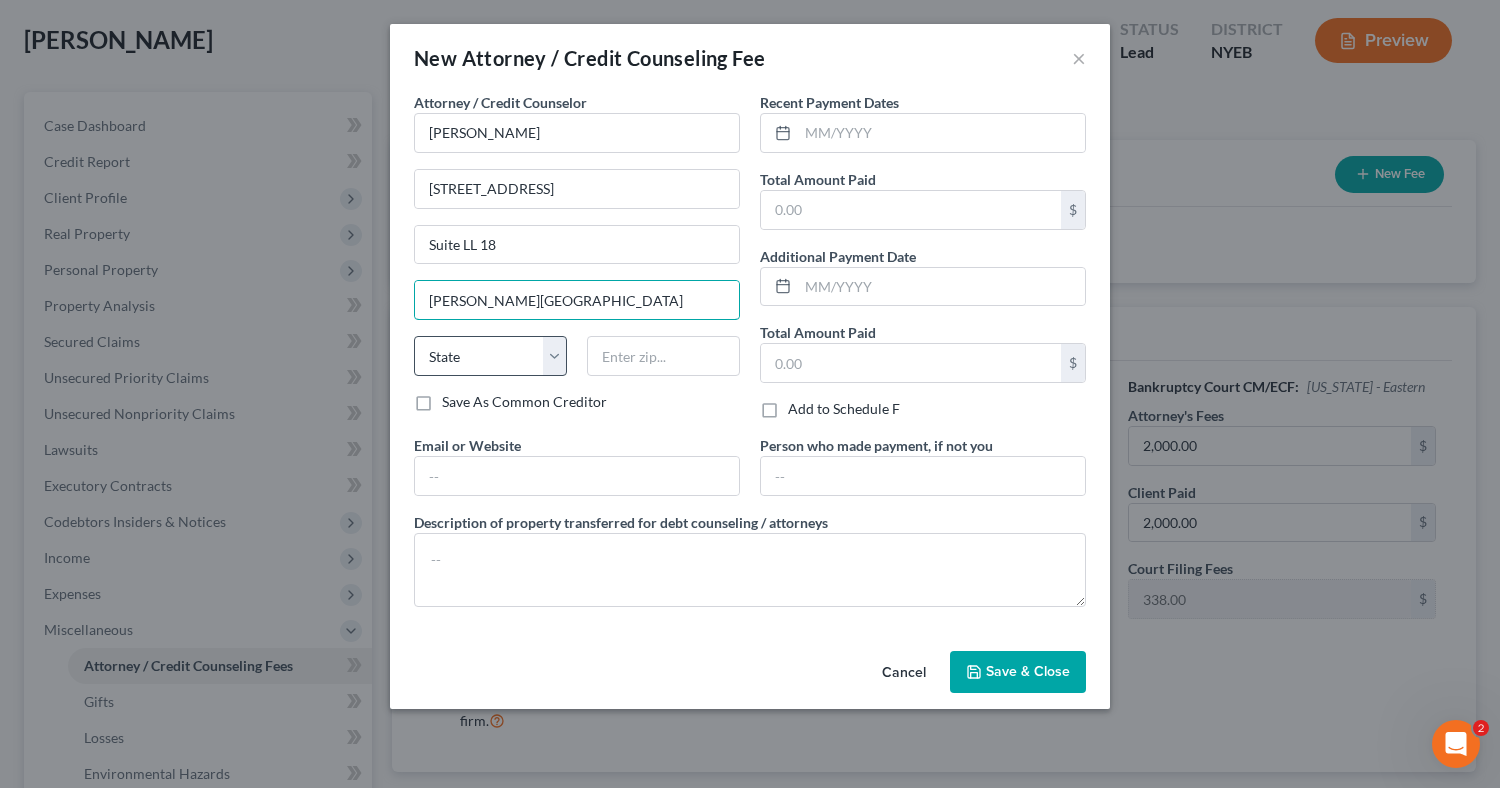 type on "[PERSON_NAME][GEOGRAPHIC_DATA]" 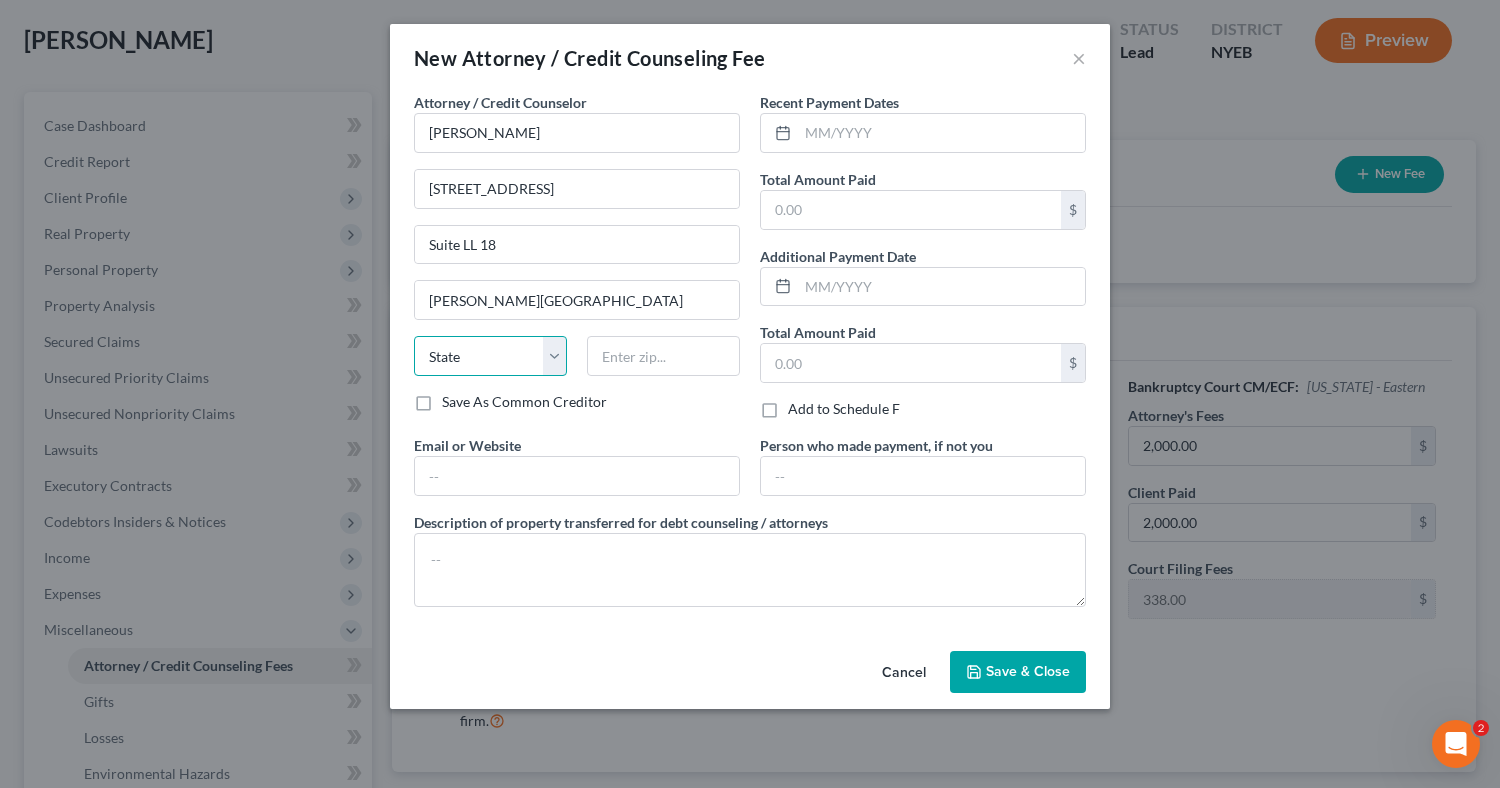 click on "State [US_STATE] AK AR AZ CA CO CT DE DC [GEOGRAPHIC_DATA] [GEOGRAPHIC_DATA] GU HI ID IL IN [GEOGRAPHIC_DATA] [GEOGRAPHIC_DATA] [GEOGRAPHIC_DATA] LA ME MD [GEOGRAPHIC_DATA] [GEOGRAPHIC_DATA] [GEOGRAPHIC_DATA] [GEOGRAPHIC_DATA] [GEOGRAPHIC_DATA] MT NC [GEOGRAPHIC_DATA] [GEOGRAPHIC_DATA] [GEOGRAPHIC_DATA] NH [GEOGRAPHIC_DATA] [GEOGRAPHIC_DATA] [GEOGRAPHIC_DATA] [GEOGRAPHIC_DATA] [GEOGRAPHIC_DATA] [GEOGRAPHIC_DATA] [GEOGRAPHIC_DATA] PR RI SC SD [GEOGRAPHIC_DATA] [GEOGRAPHIC_DATA] [GEOGRAPHIC_DATA] VI [GEOGRAPHIC_DATA] [GEOGRAPHIC_DATA] [GEOGRAPHIC_DATA] WV WI WY" at bounding box center [490, 356] 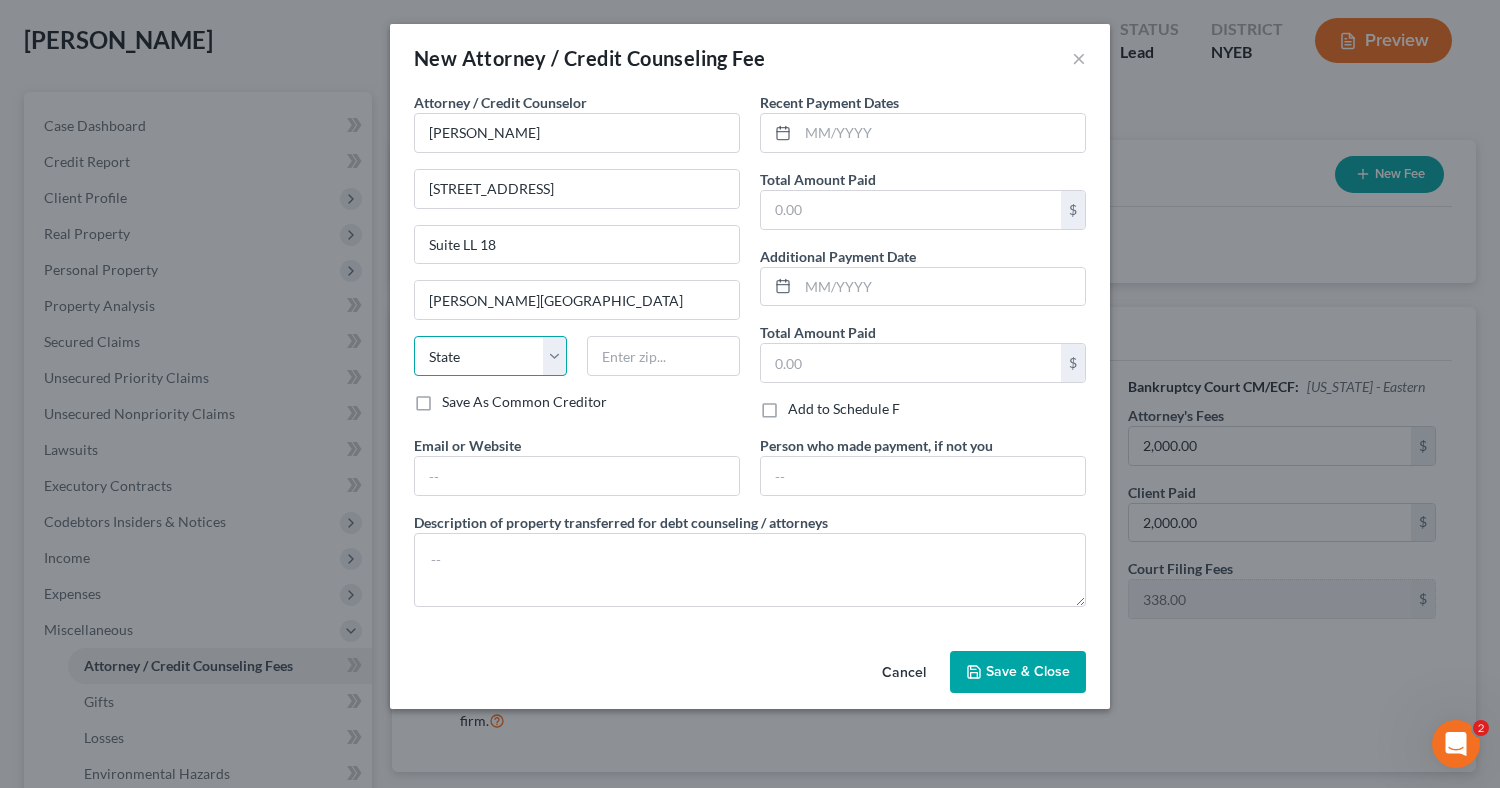 select on "35" 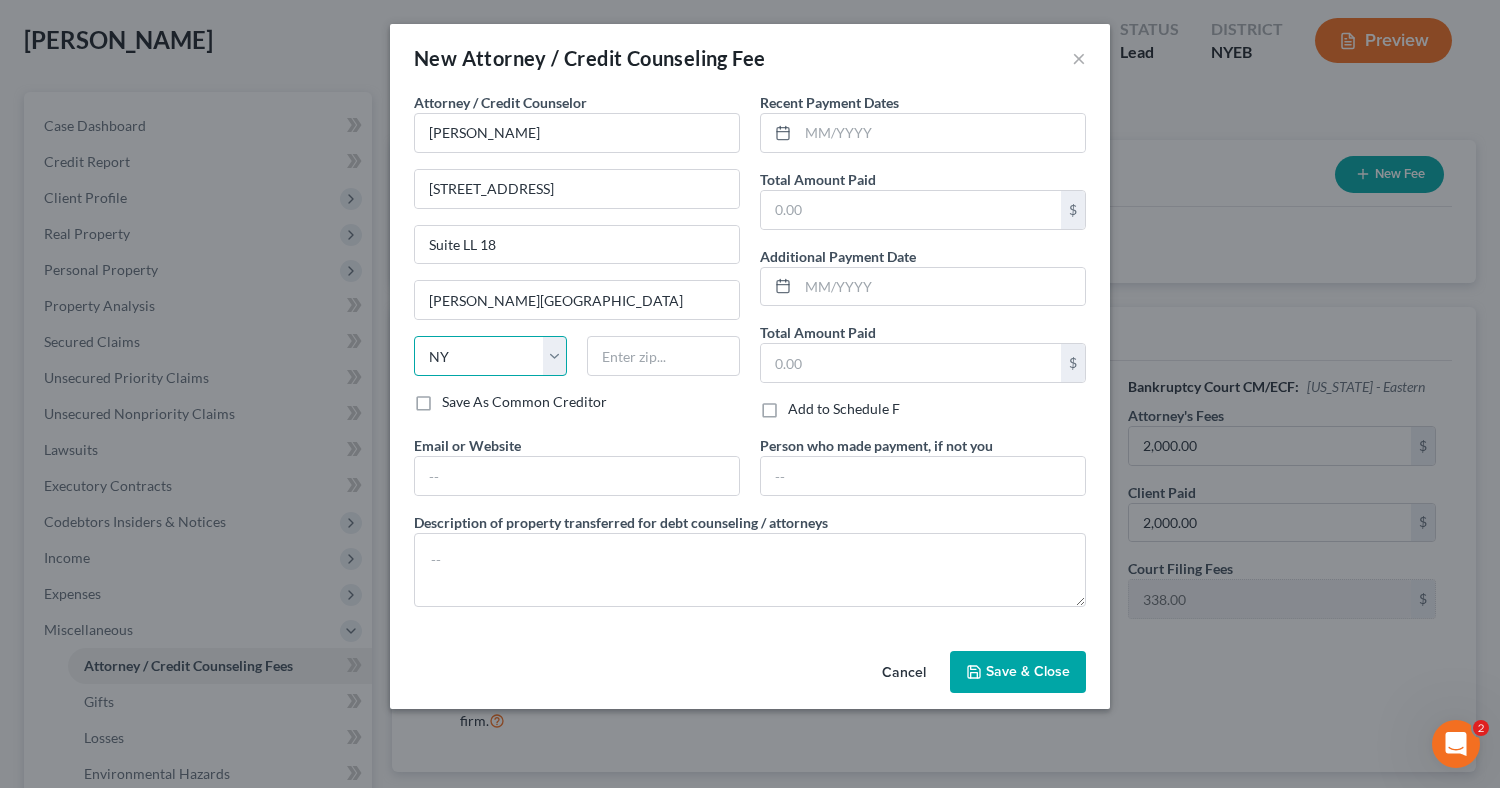click on "State [US_STATE] AK AR AZ CA CO CT DE DC [GEOGRAPHIC_DATA] [GEOGRAPHIC_DATA] GU HI ID IL IN [GEOGRAPHIC_DATA] [GEOGRAPHIC_DATA] [GEOGRAPHIC_DATA] LA ME MD [GEOGRAPHIC_DATA] [GEOGRAPHIC_DATA] [GEOGRAPHIC_DATA] [GEOGRAPHIC_DATA] [GEOGRAPHIC_DATA] MT NC [GEOGRAPHIC_DATA] [GEOGRAPHIC_DATA] [GEOGRAPHIC_DATA] NH [GEOGRAPHIC_DATA] [GEOGRAPHIC_DATA] [GEOGRAPHIC_DATA] [GEOGRAPHIC_DATA] [GEOGRAPHIC_DATA] [GEOGRAPHIC_DATA] [GEOGRAPHIC_DATA] PR RI SC SD [GEOGRAPHIC_DATA] [GEOGRAPHIC_DATA] [GEOGRAPHIC_DATA] VI [GEOGRAPHIC_DATA] [GEOGRAPHIC_DATA] [GEOGRAPHIC_DATA] WV WI WY" at bounding box center (490, 356) 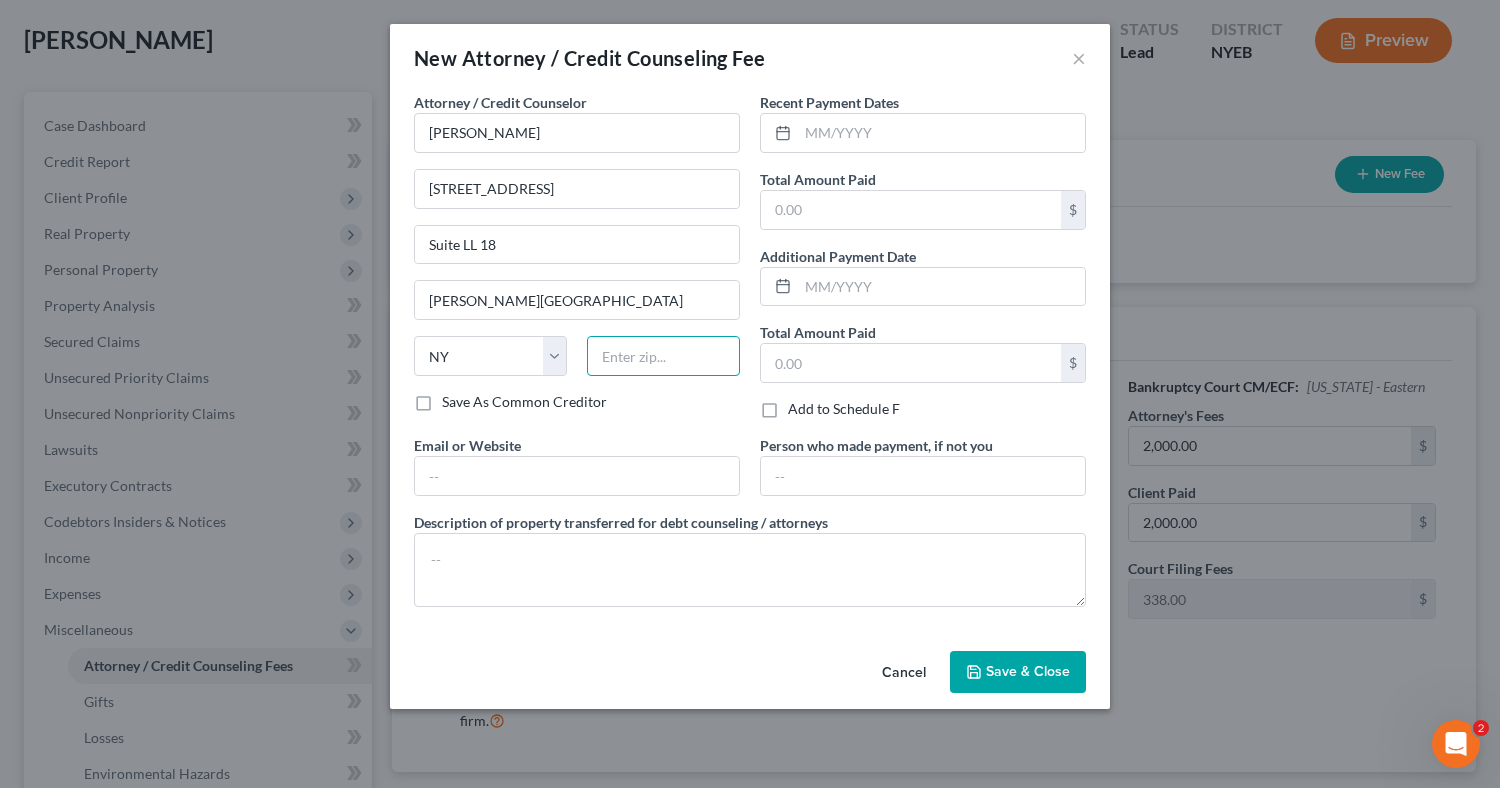 click at bounding box center (663, 356) 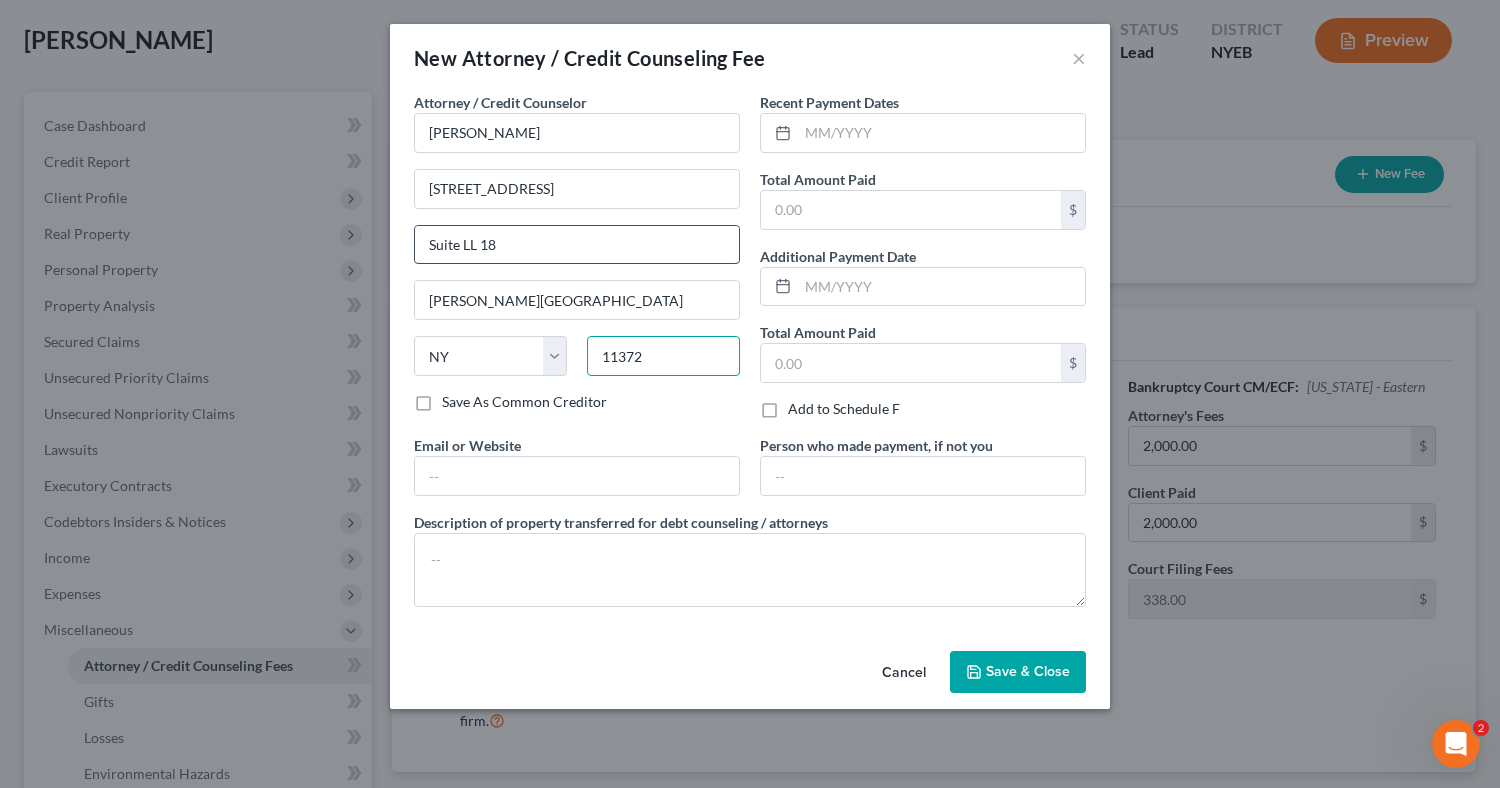 type on "11372" 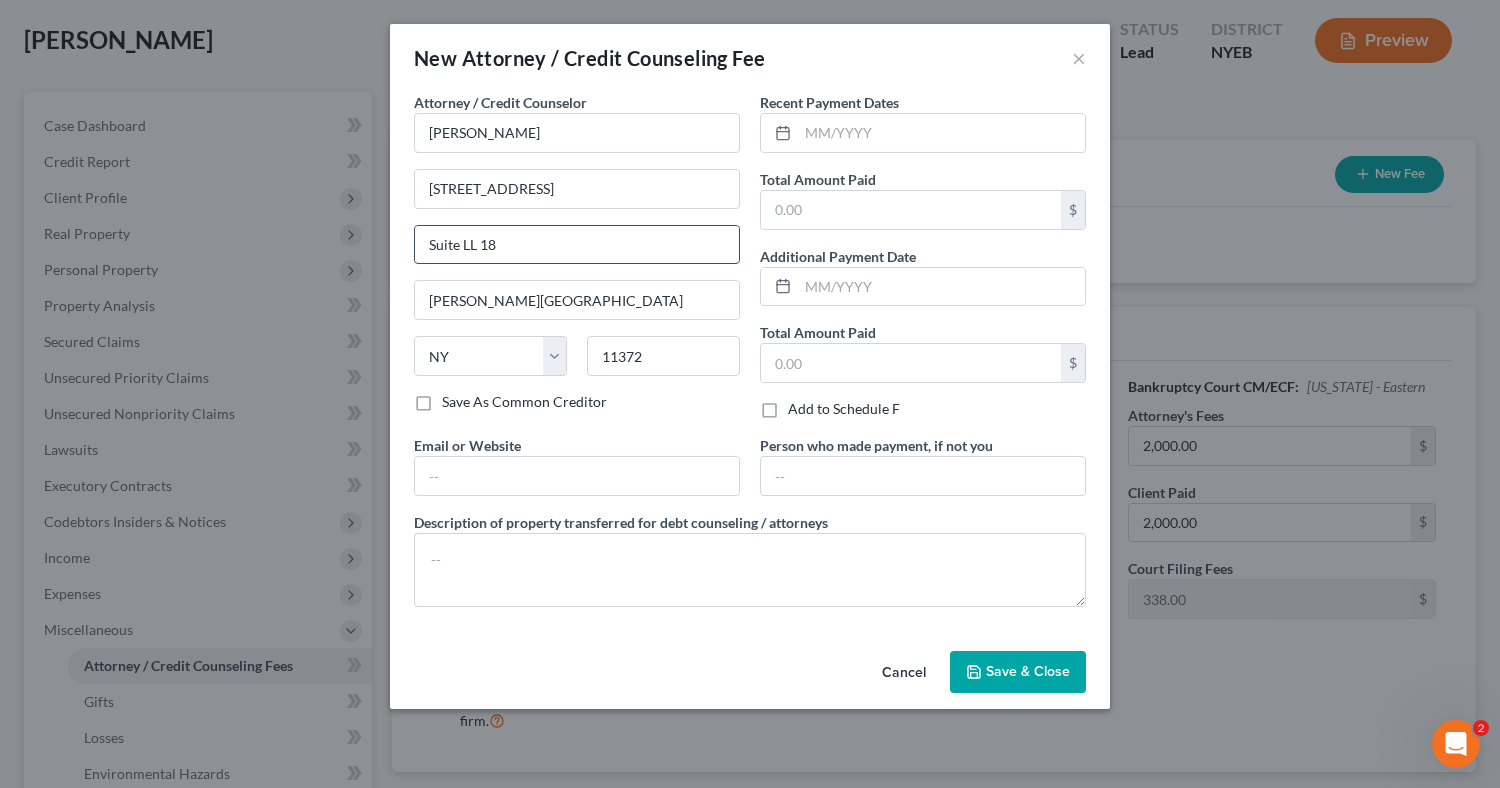 click on "Suite LL 18" at bounding box center (577, 245) 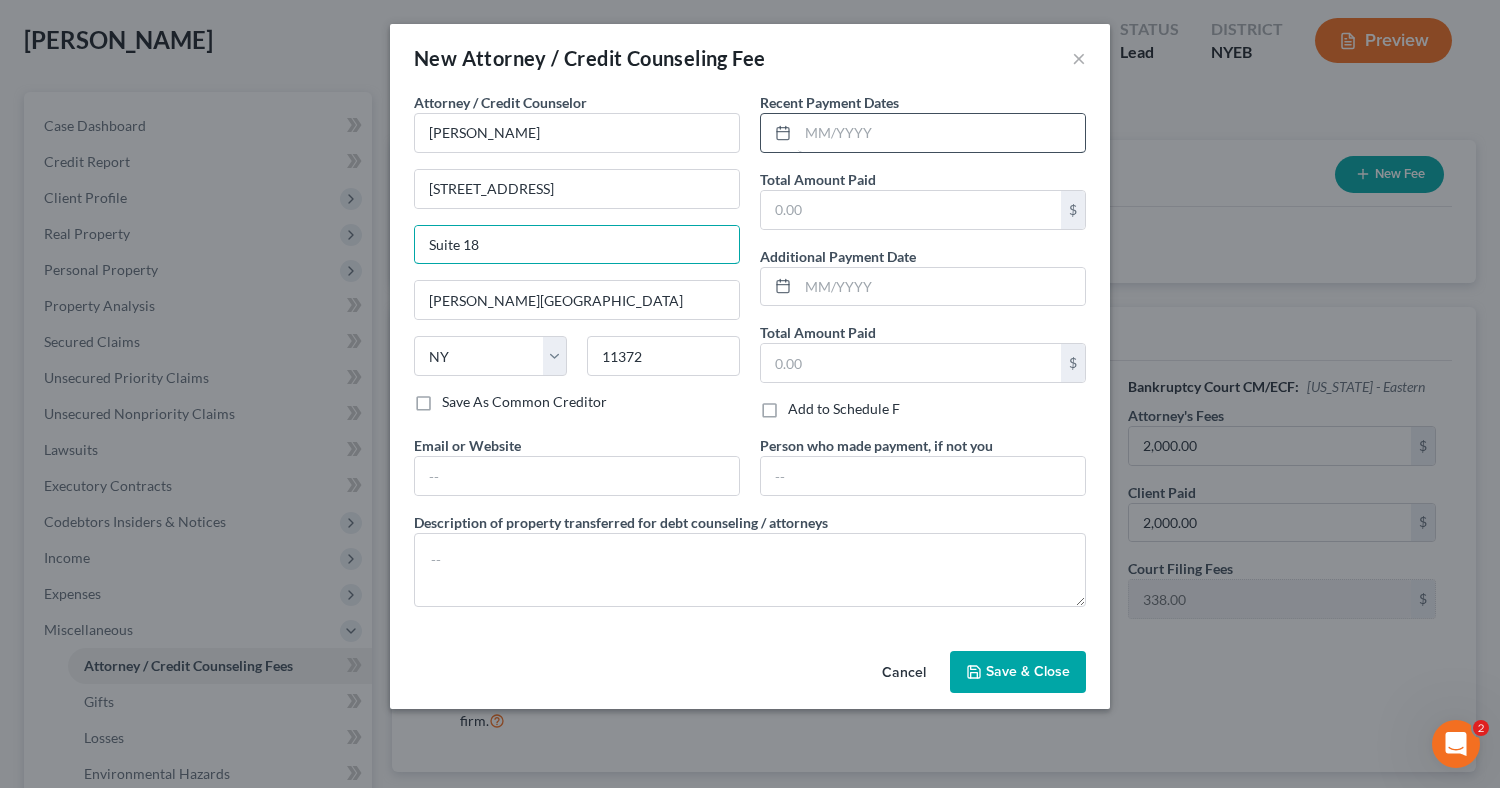 type on "Suite 18" 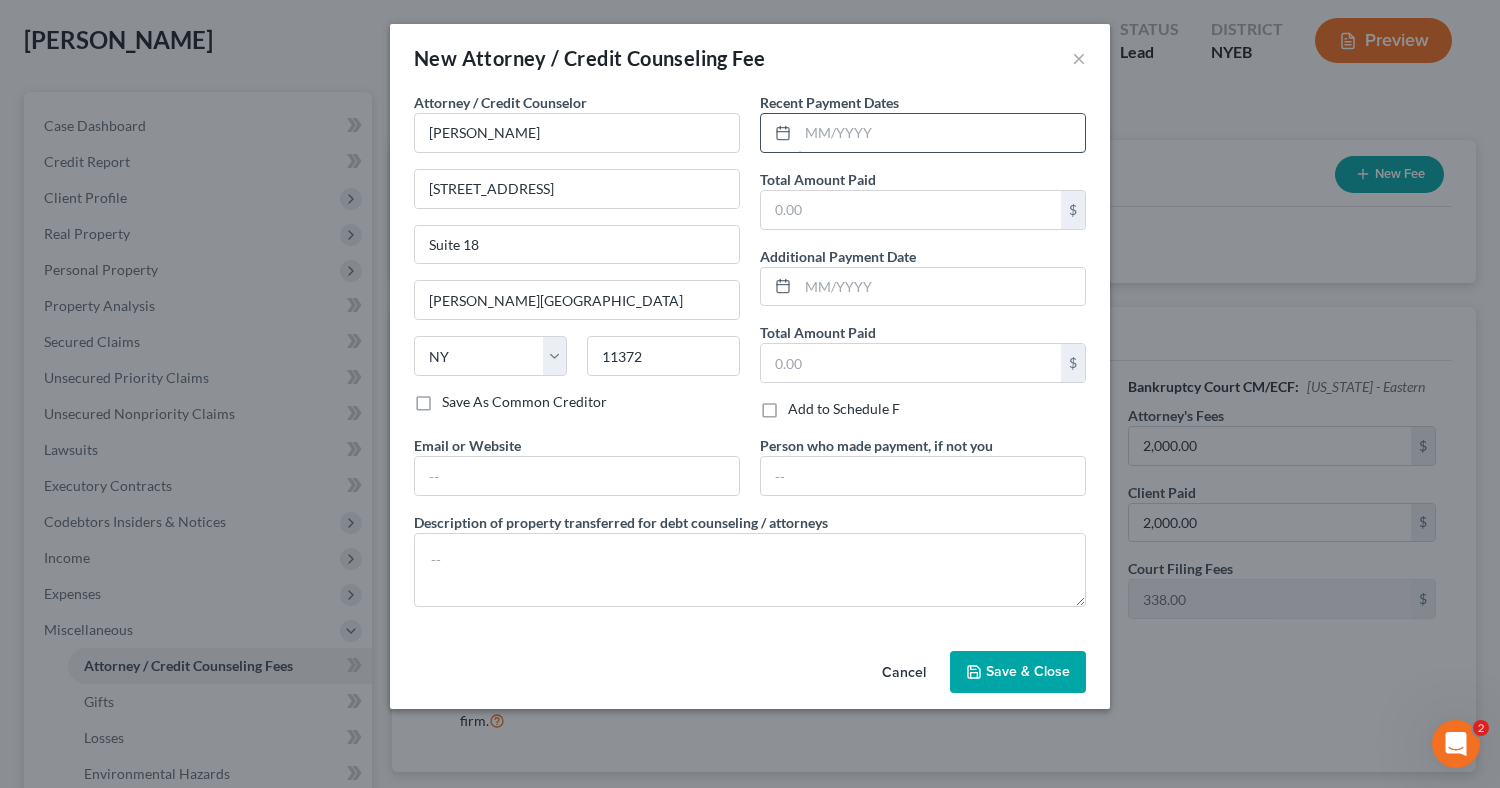 click at bounding box center (941, 133) 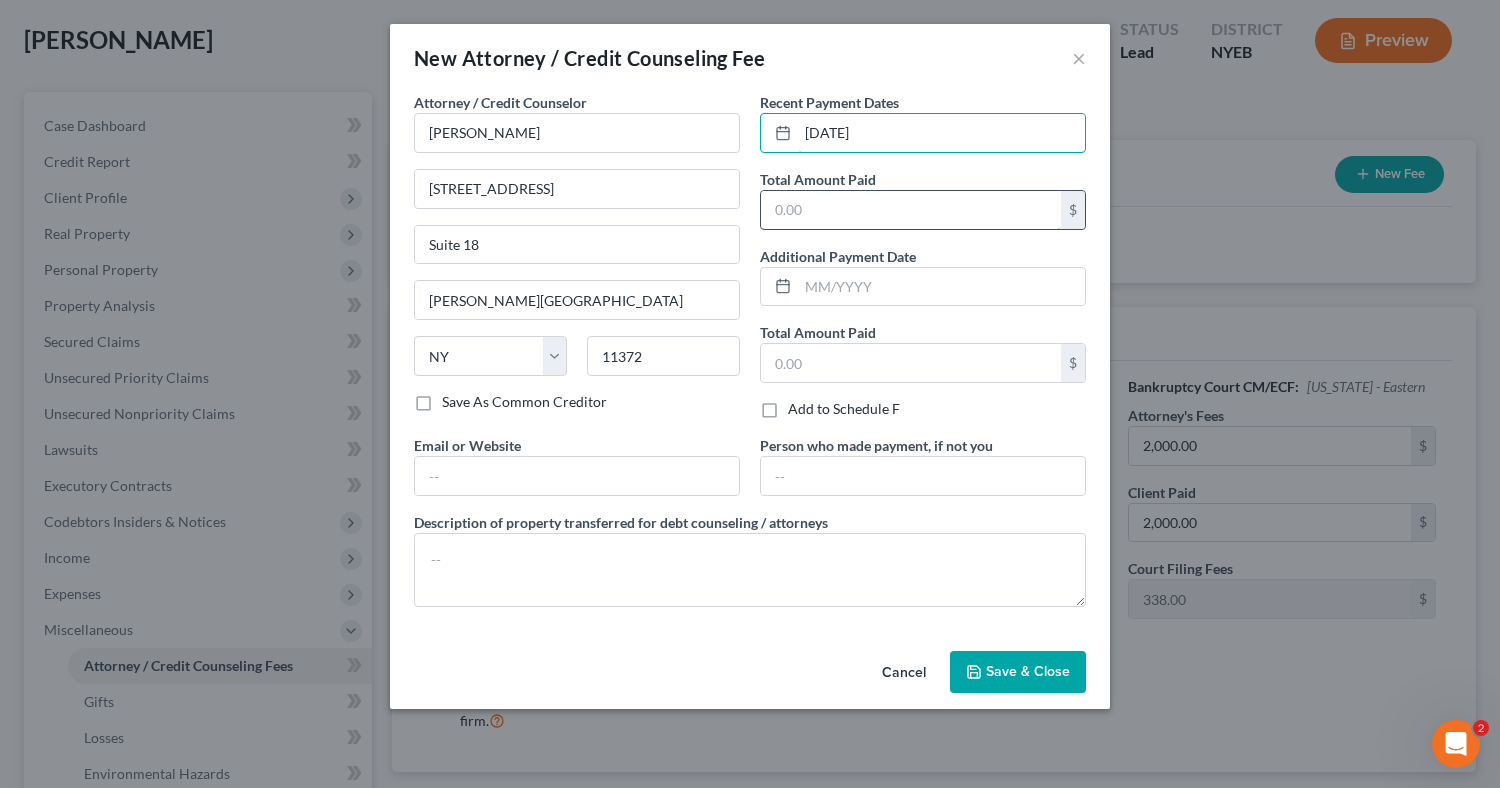 type on "[DATE]" 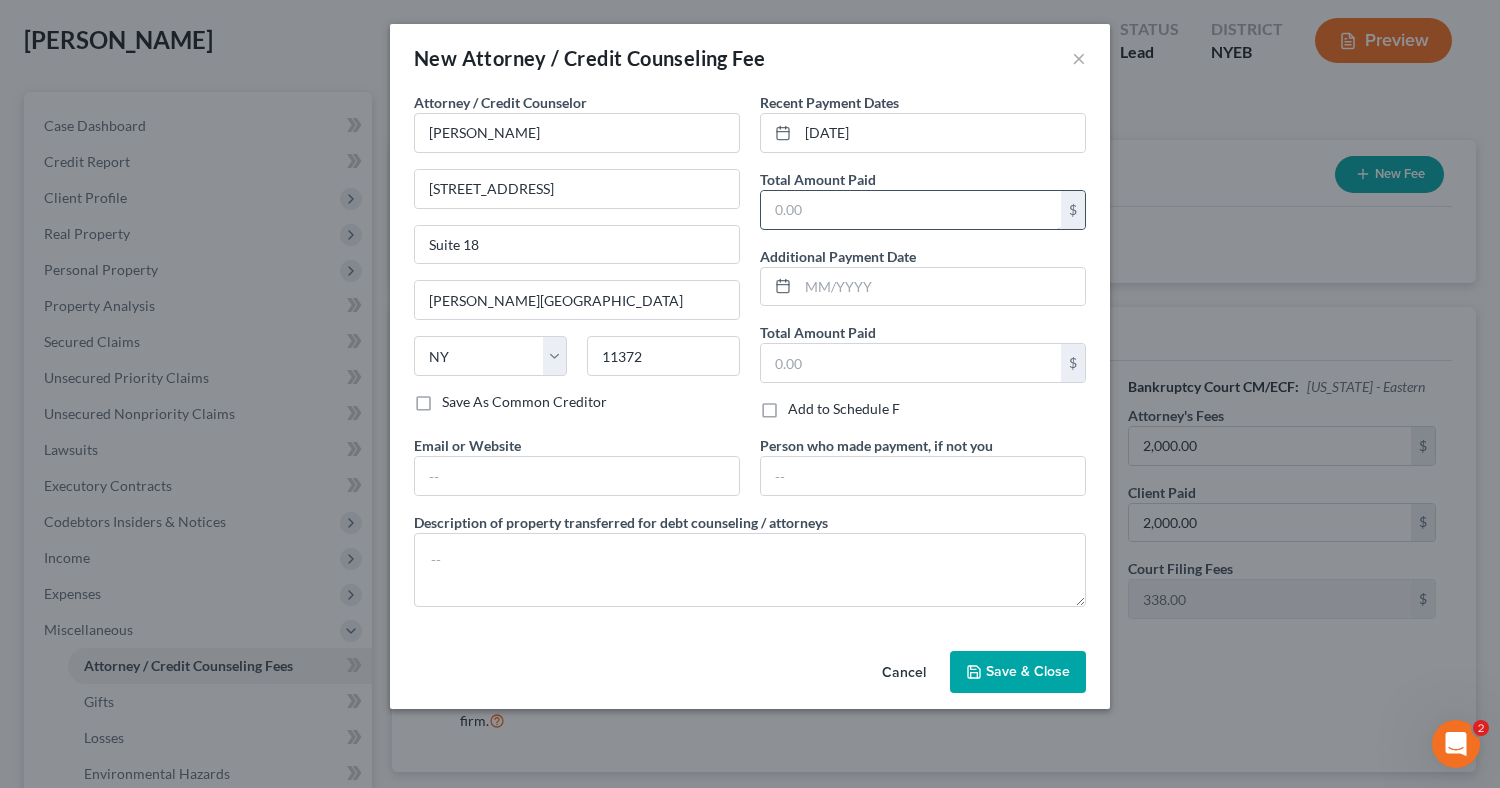 click at bounding box center (911, 210) 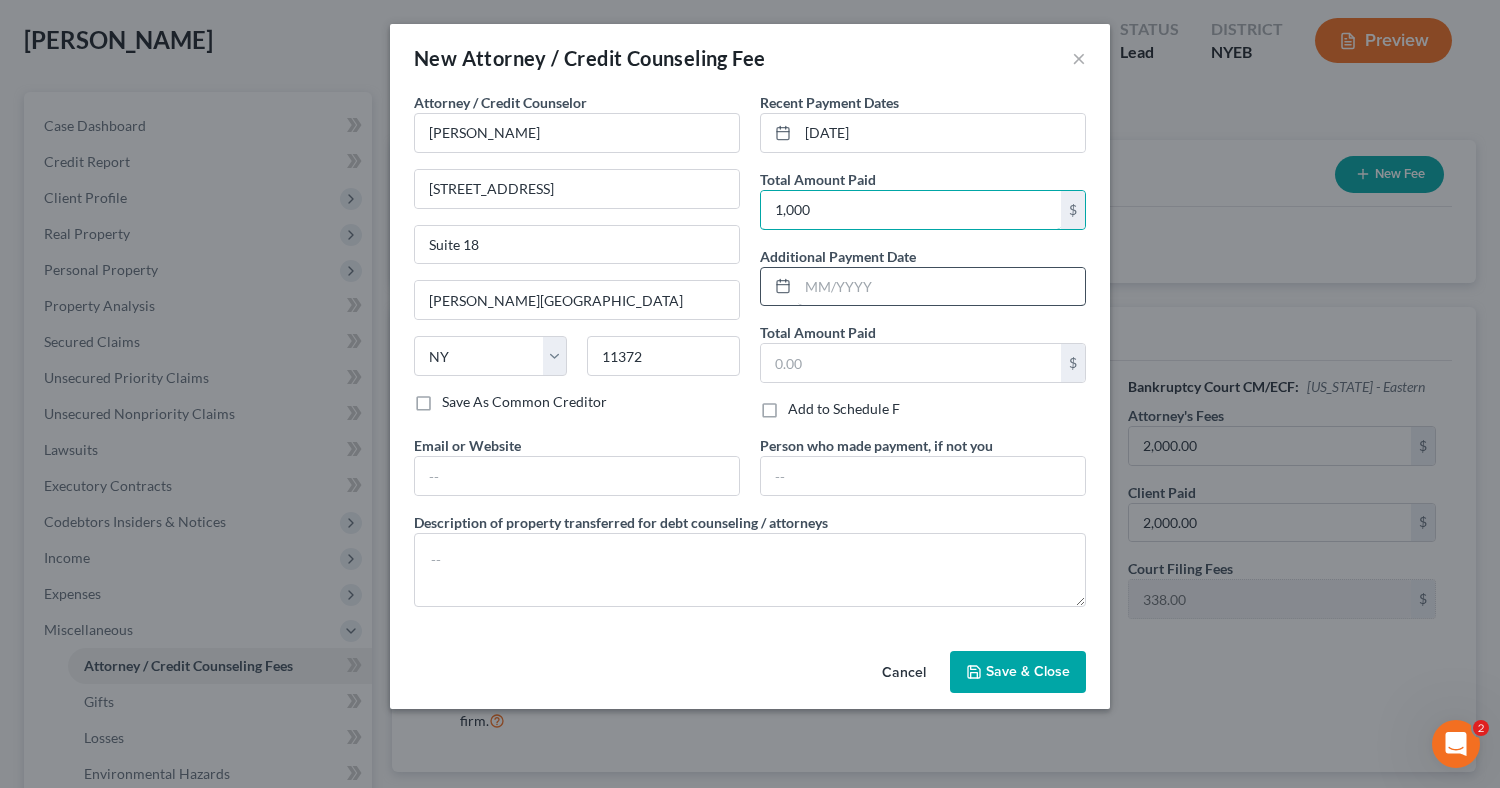 type on "1,000" 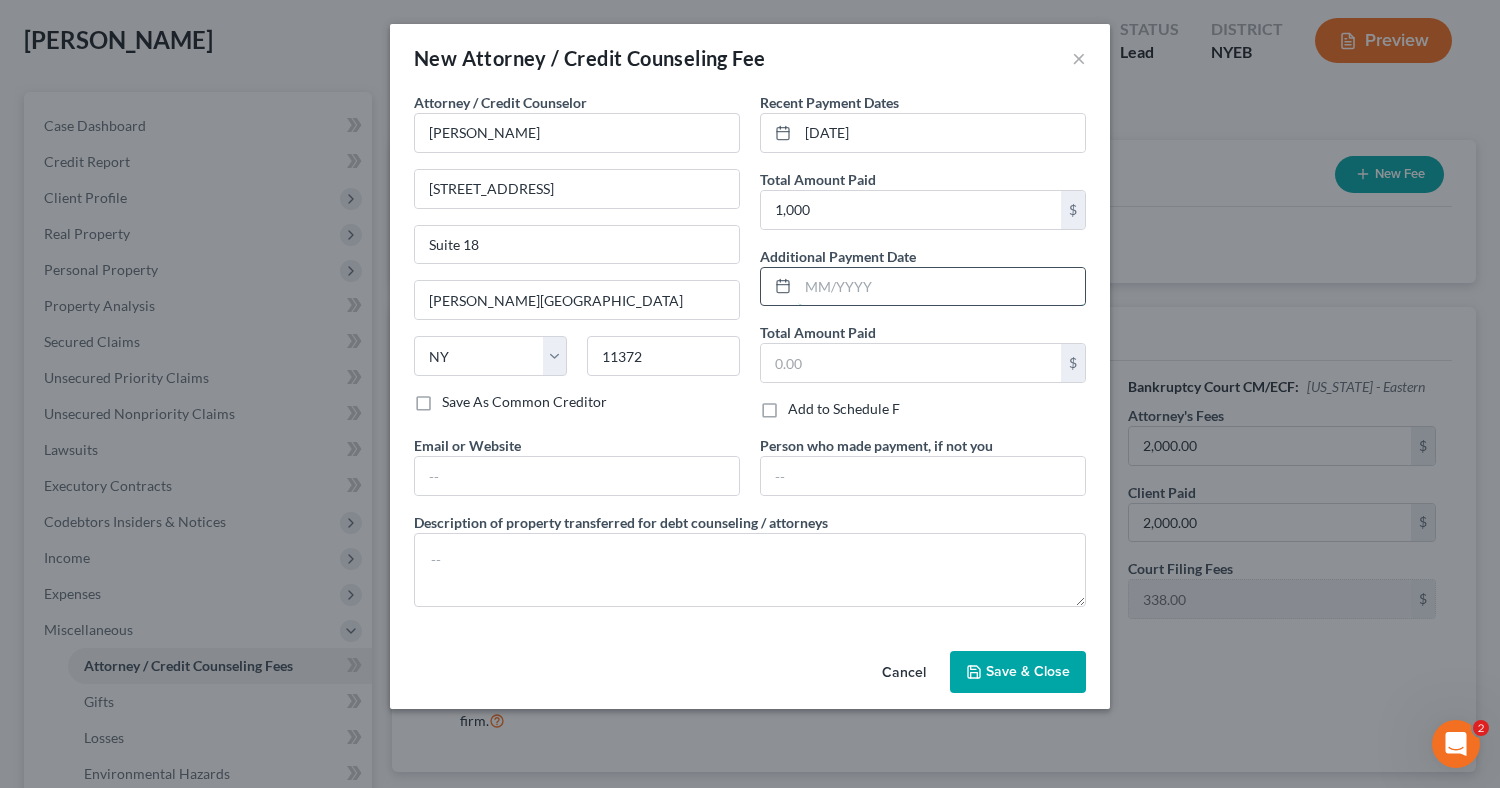 click at bounding box center [941, 287] 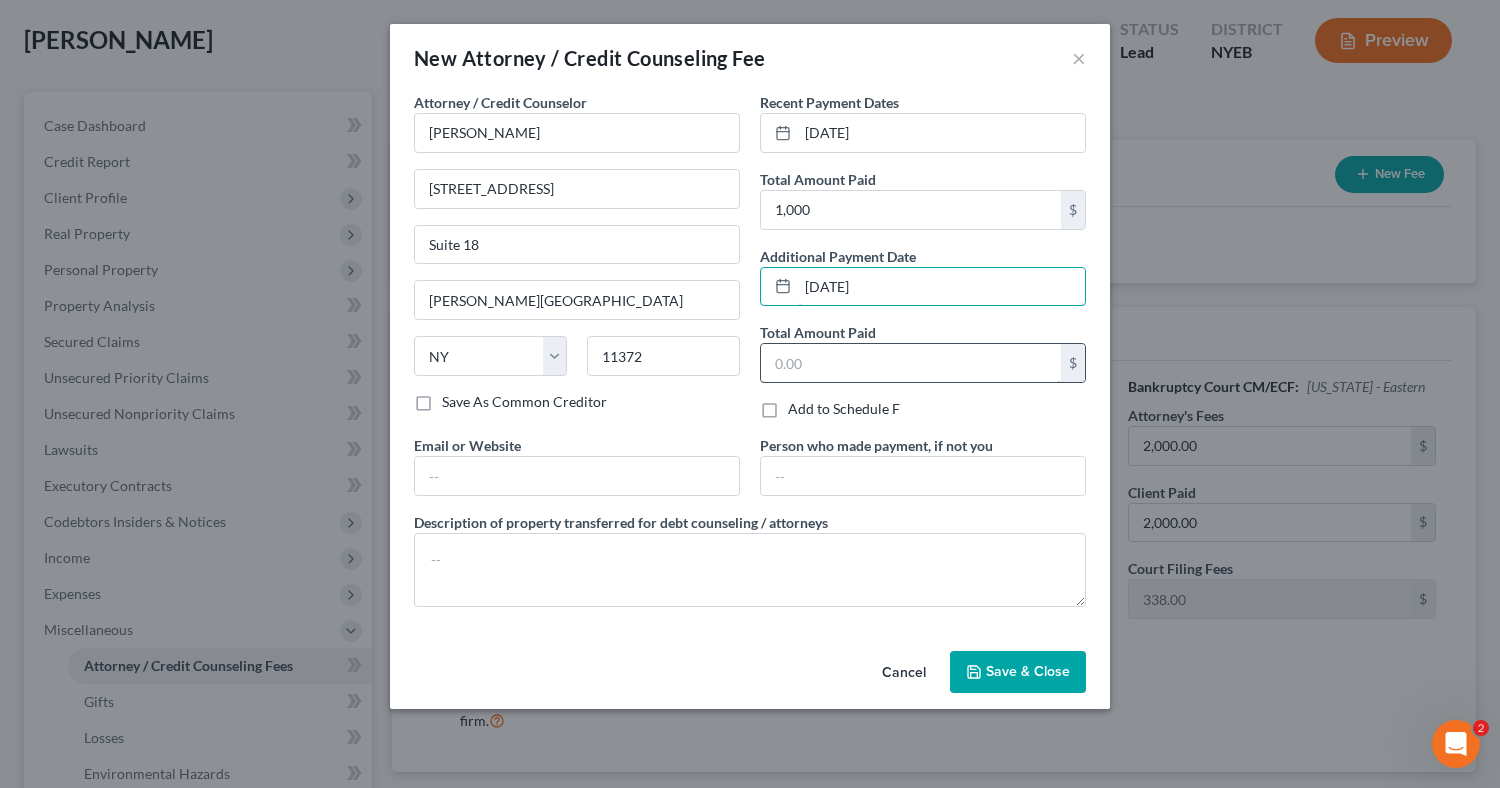 type on "[DATE]" 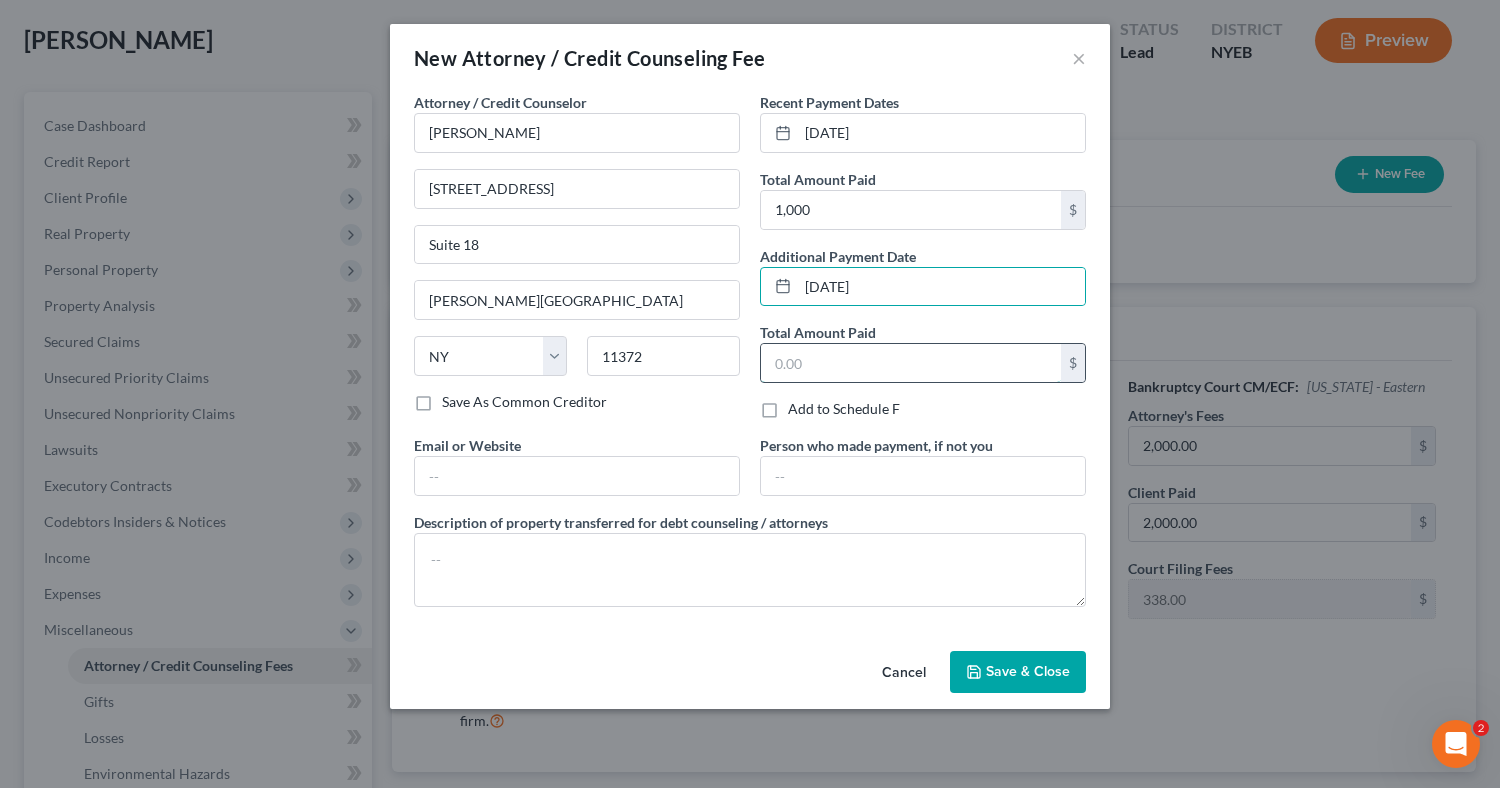 click at bounding box center [911, 363] 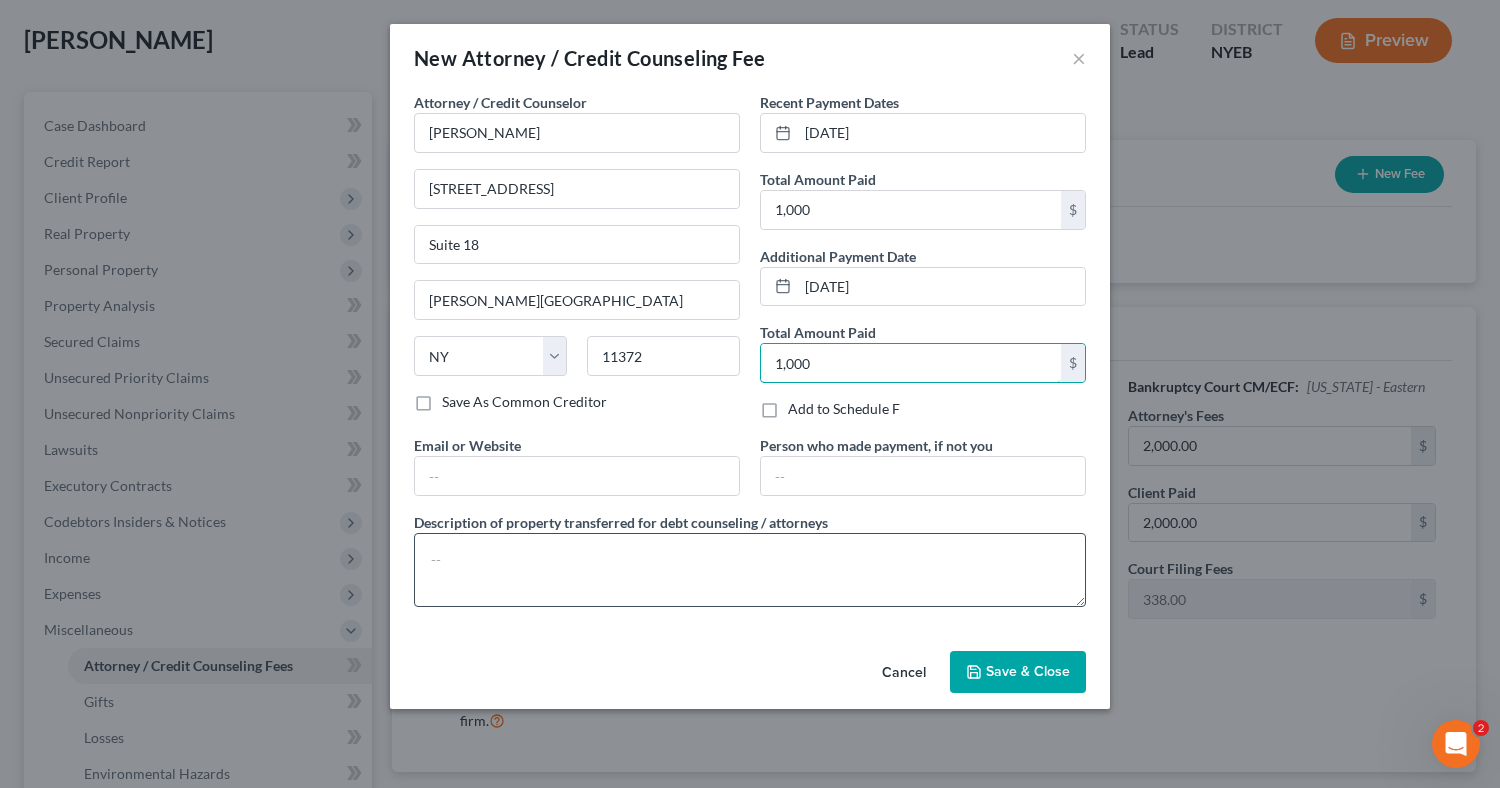 type on "1,000" 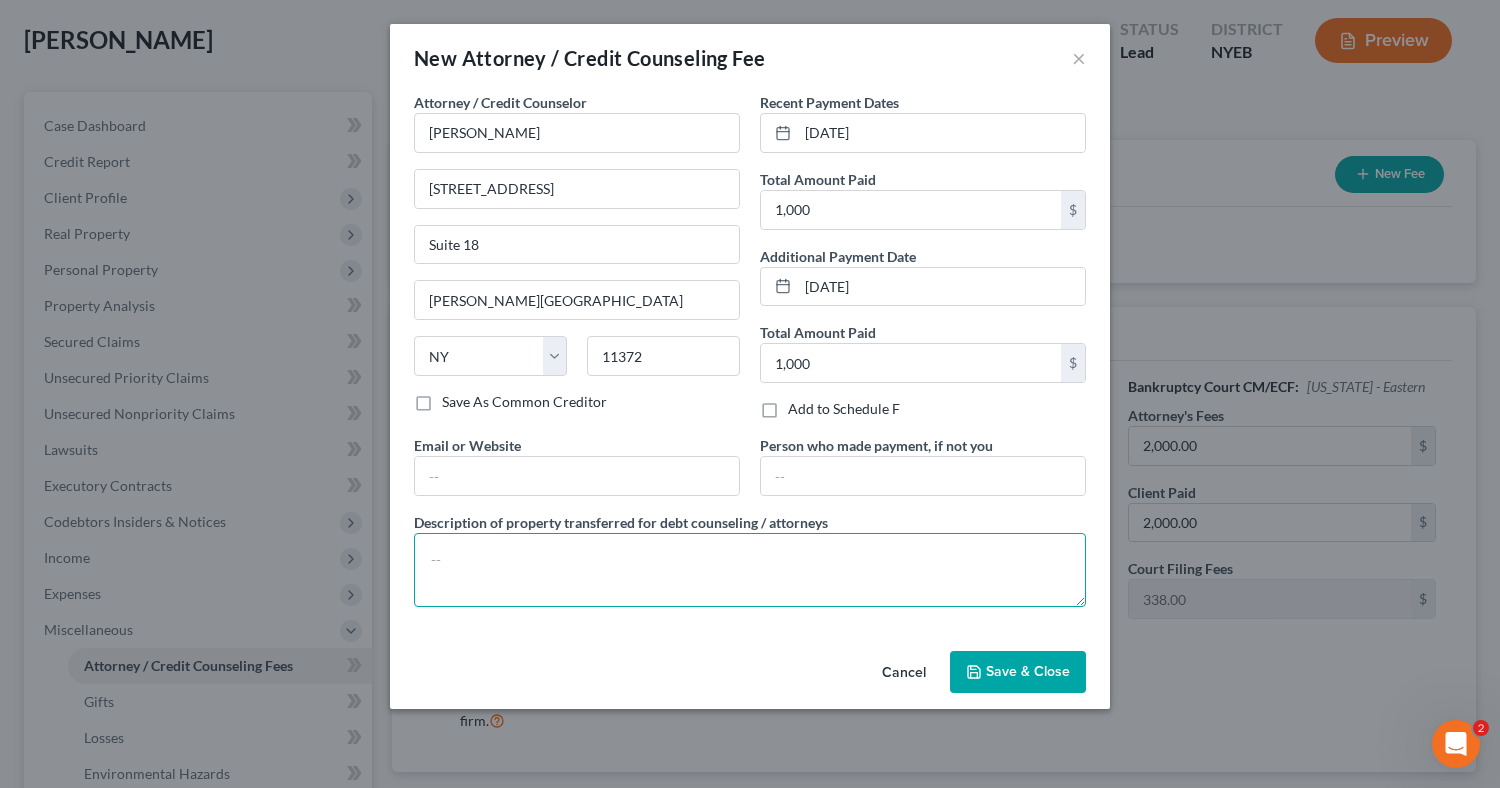 click at bounding box center [750, 570] 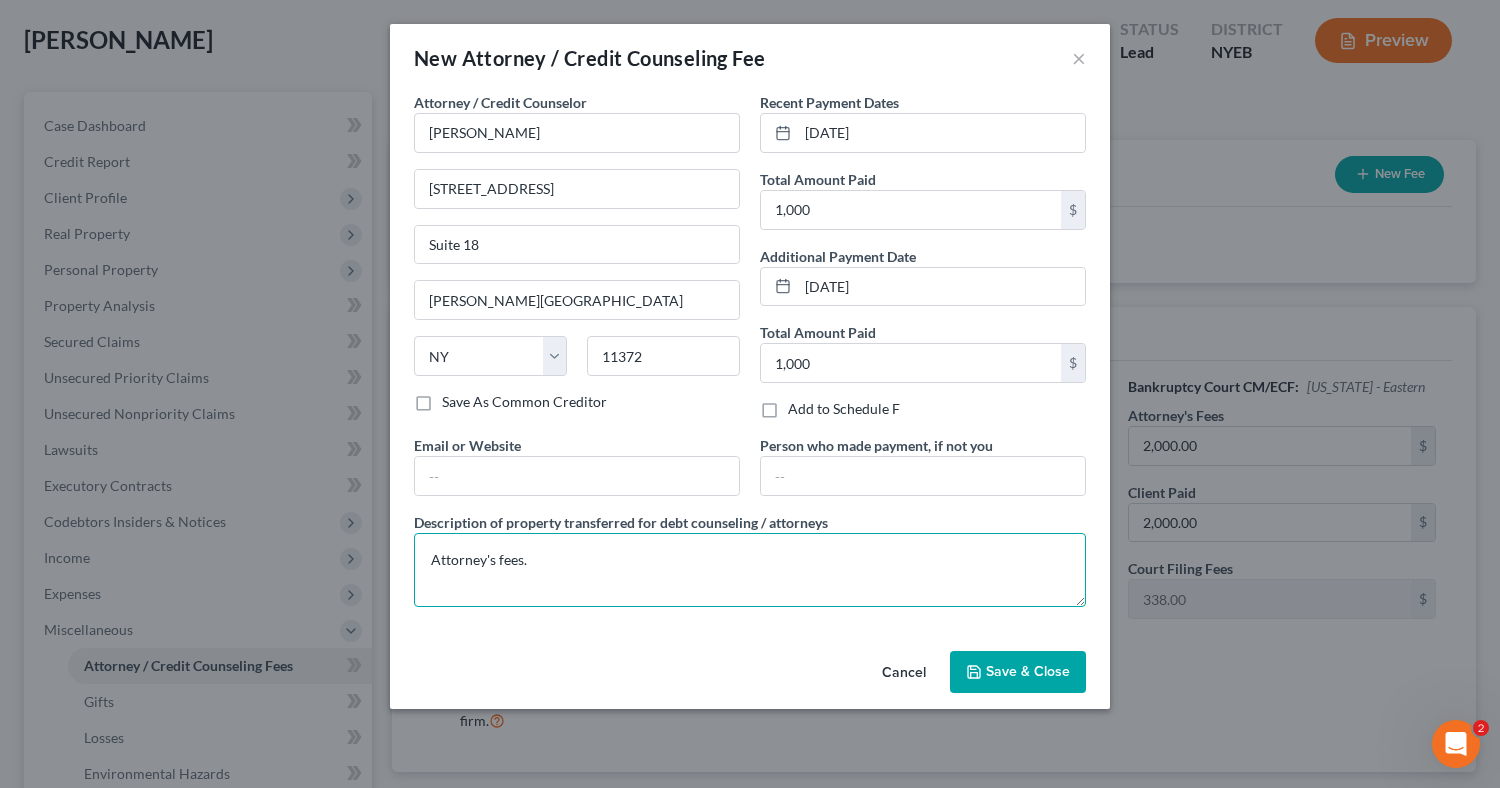 type on "Attorney's fees." 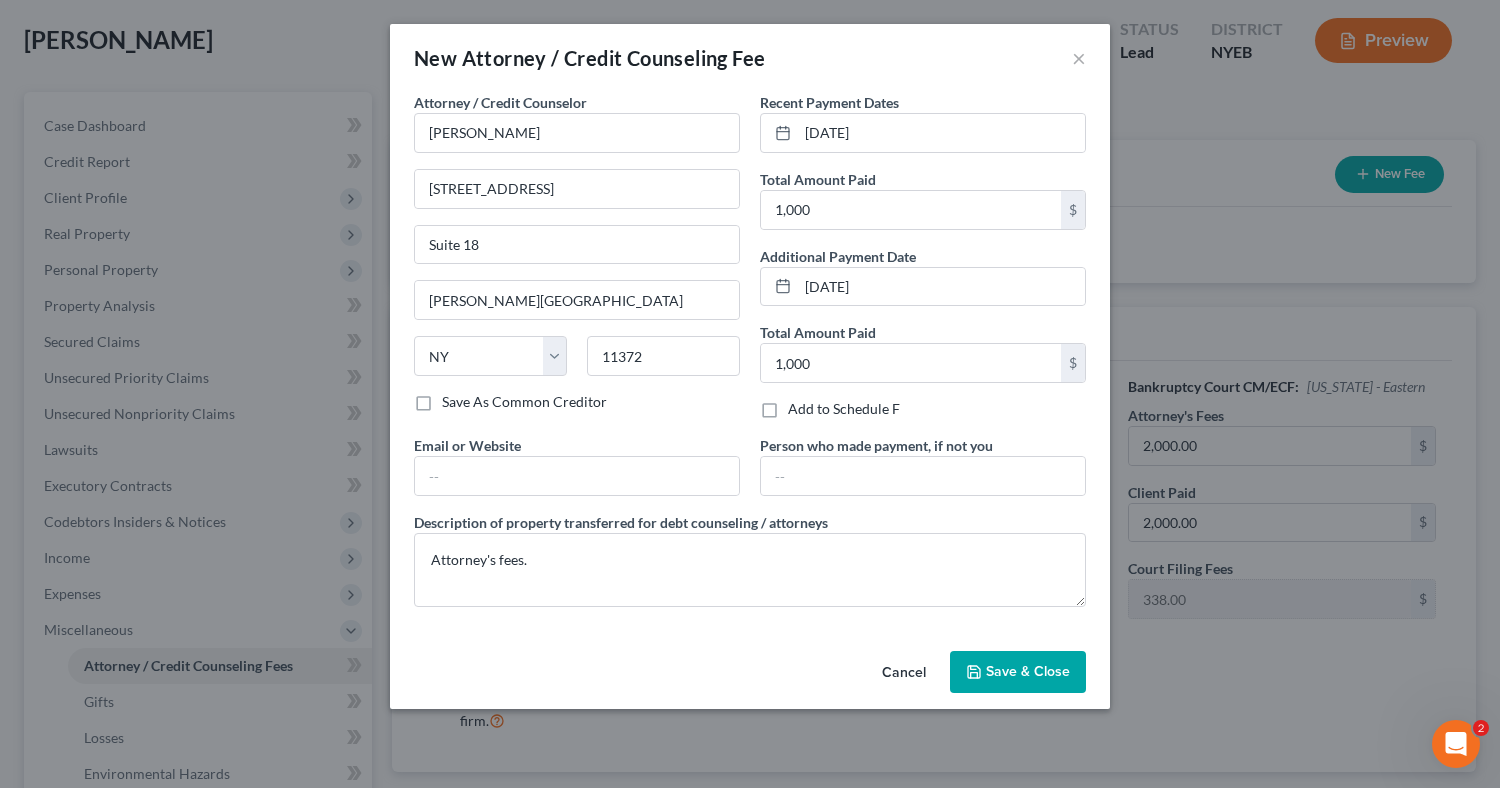 click on "Save & Close" at bounding box center (1028, 671) 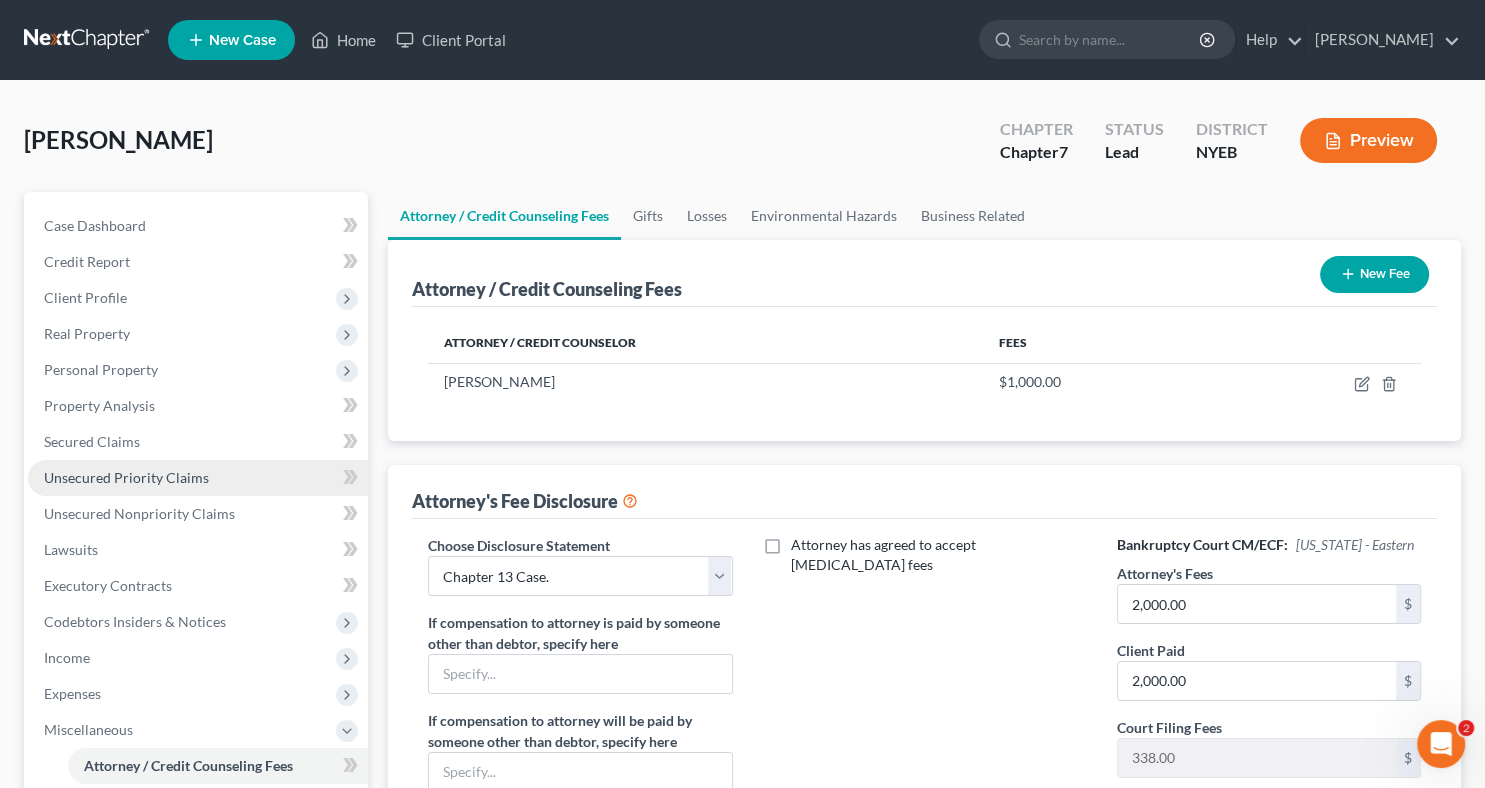 scroll, scrollTop: 453, scrollLeft: 0, axis: vertical 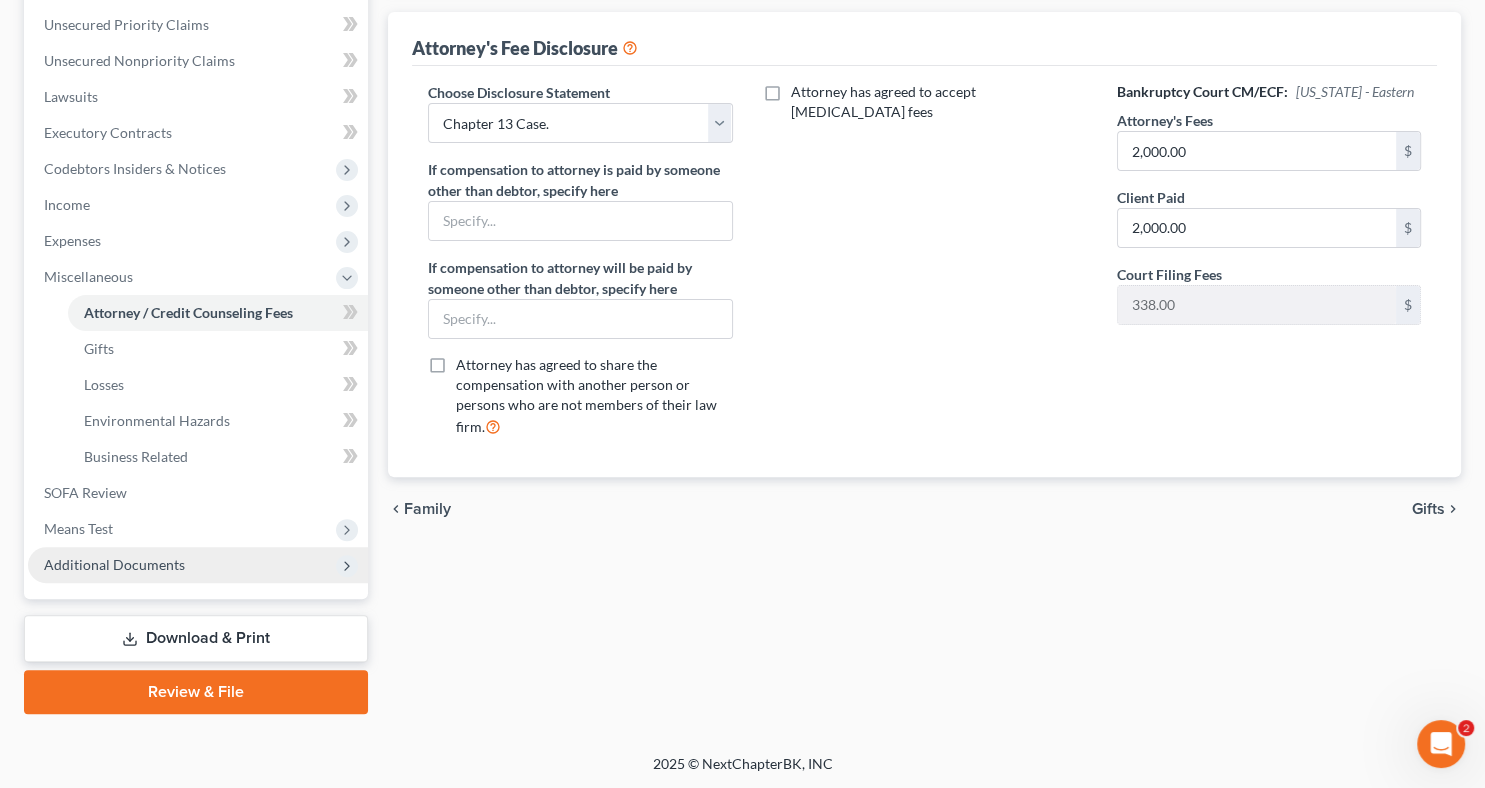 click on "Additional Documents" at bounding box center [114, 564] 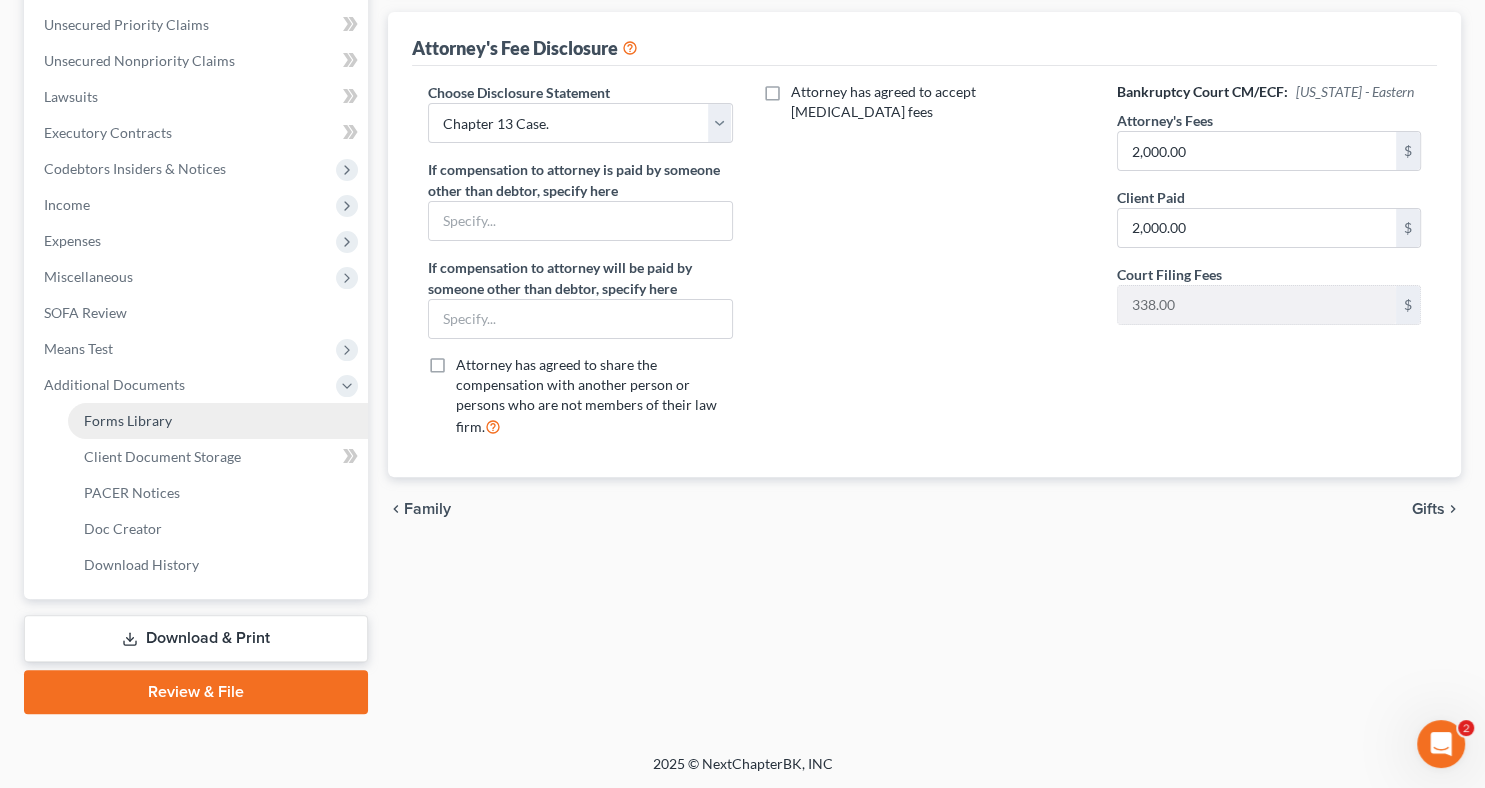 click on "Forms Library" at bounding box center (128, 420) 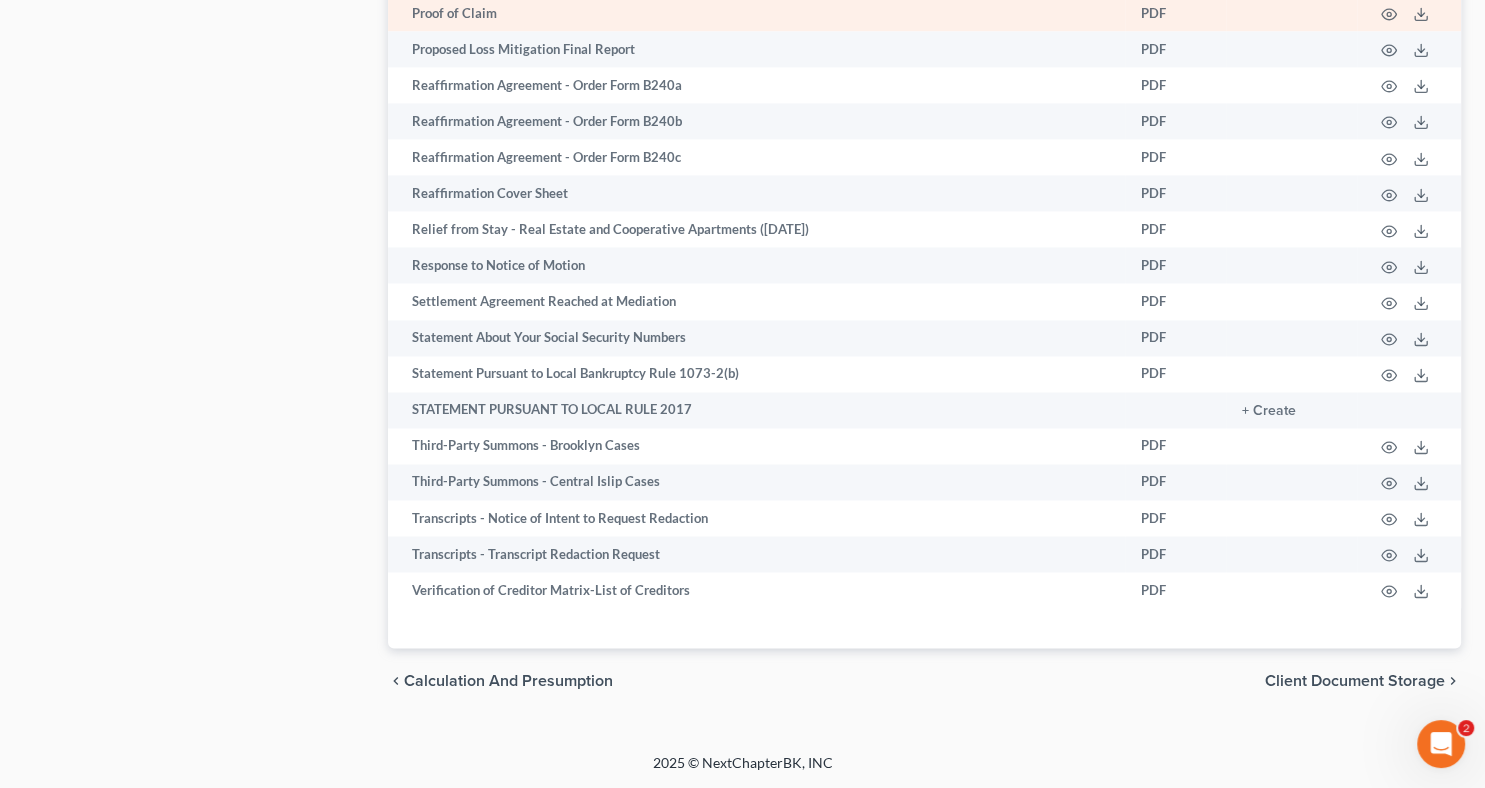 scroll, scrollTop: 3097, scrollLeft: 0, axis: vertical 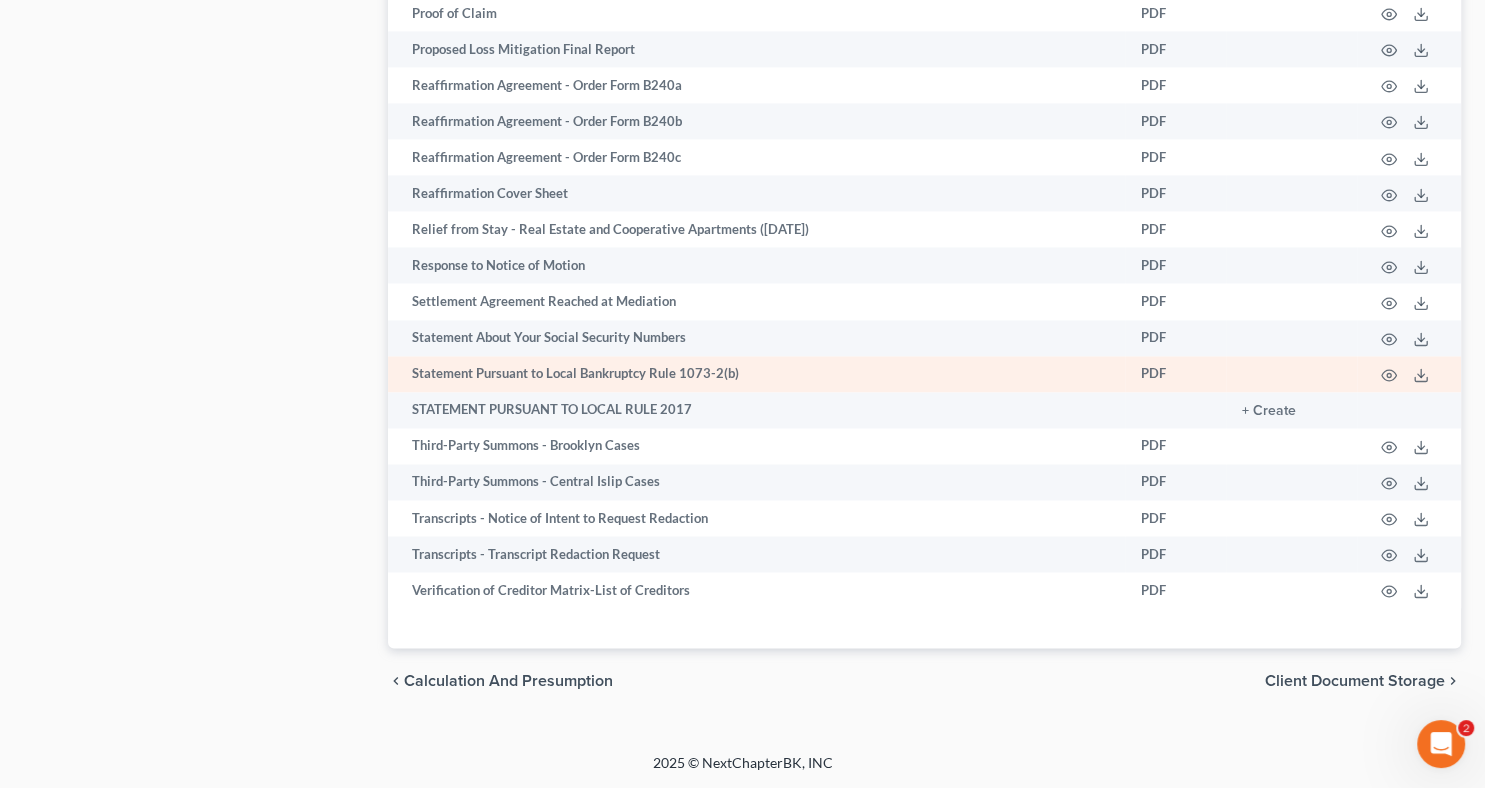 click on "Statement Pursuant to Local Bankruptcy Rule 1073-2(b)" at bounding box center [756, 374] 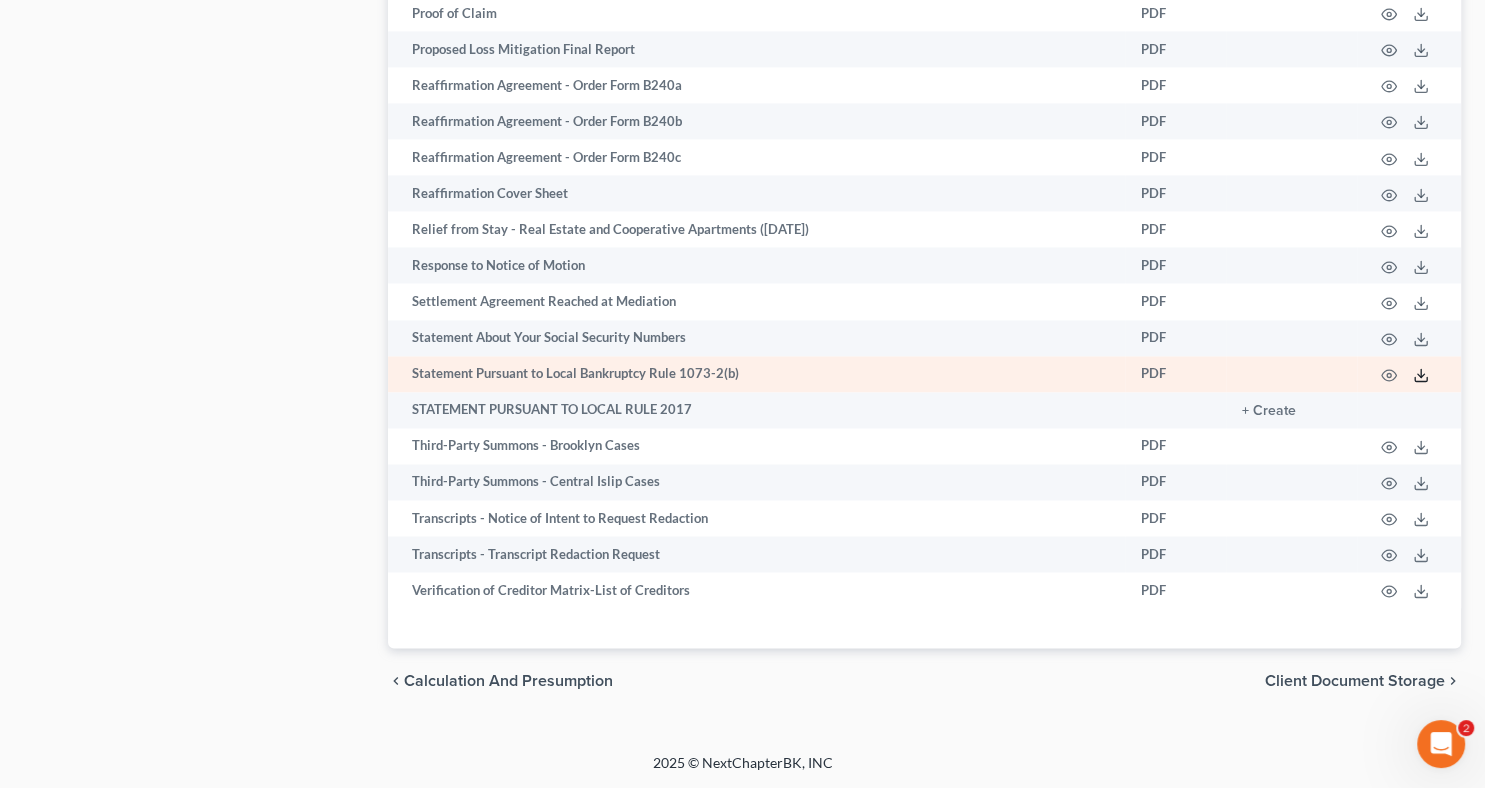 click 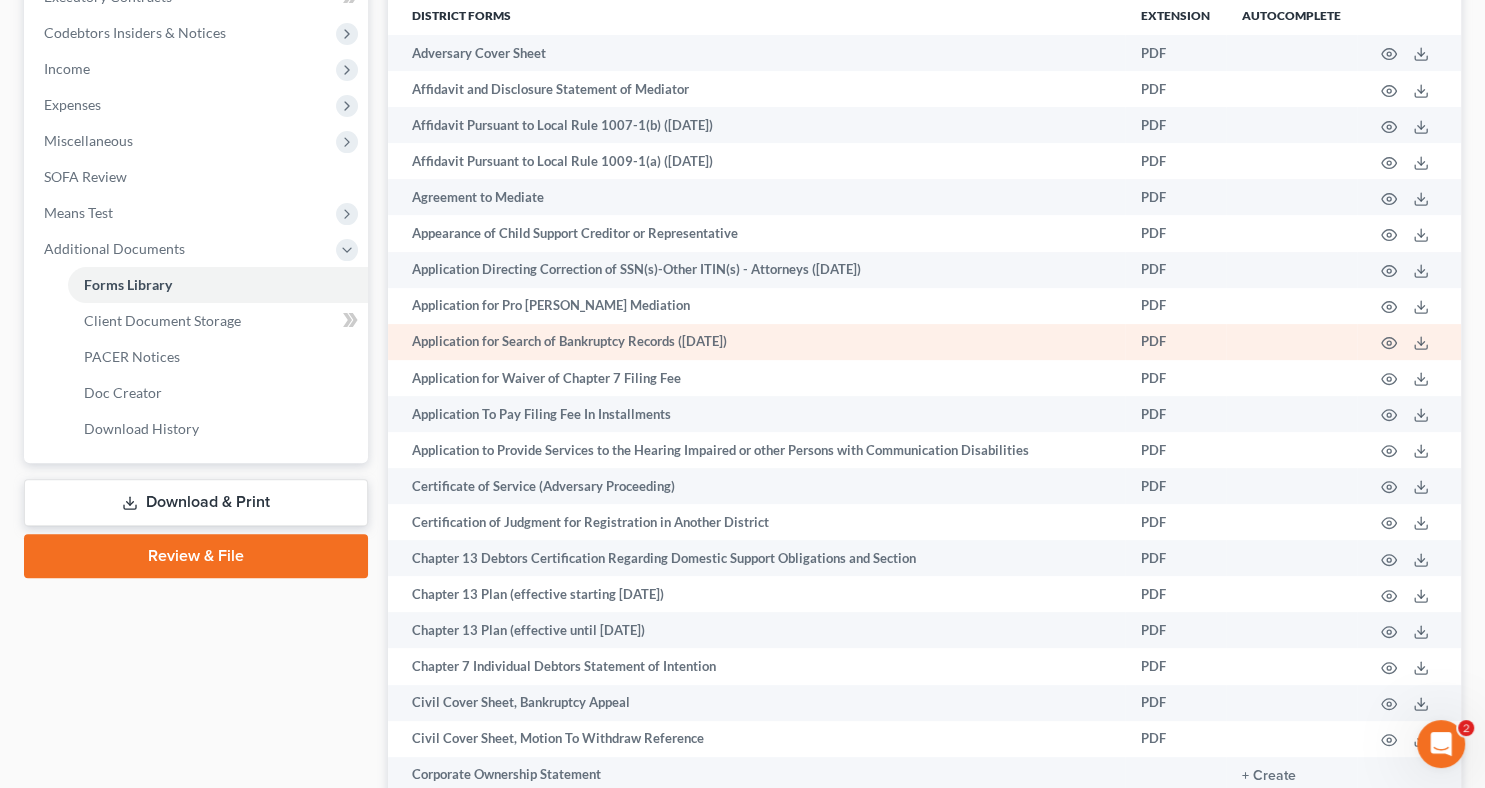scroll, scrollTop: 800, scrollLeft: 0, axis: vertical 